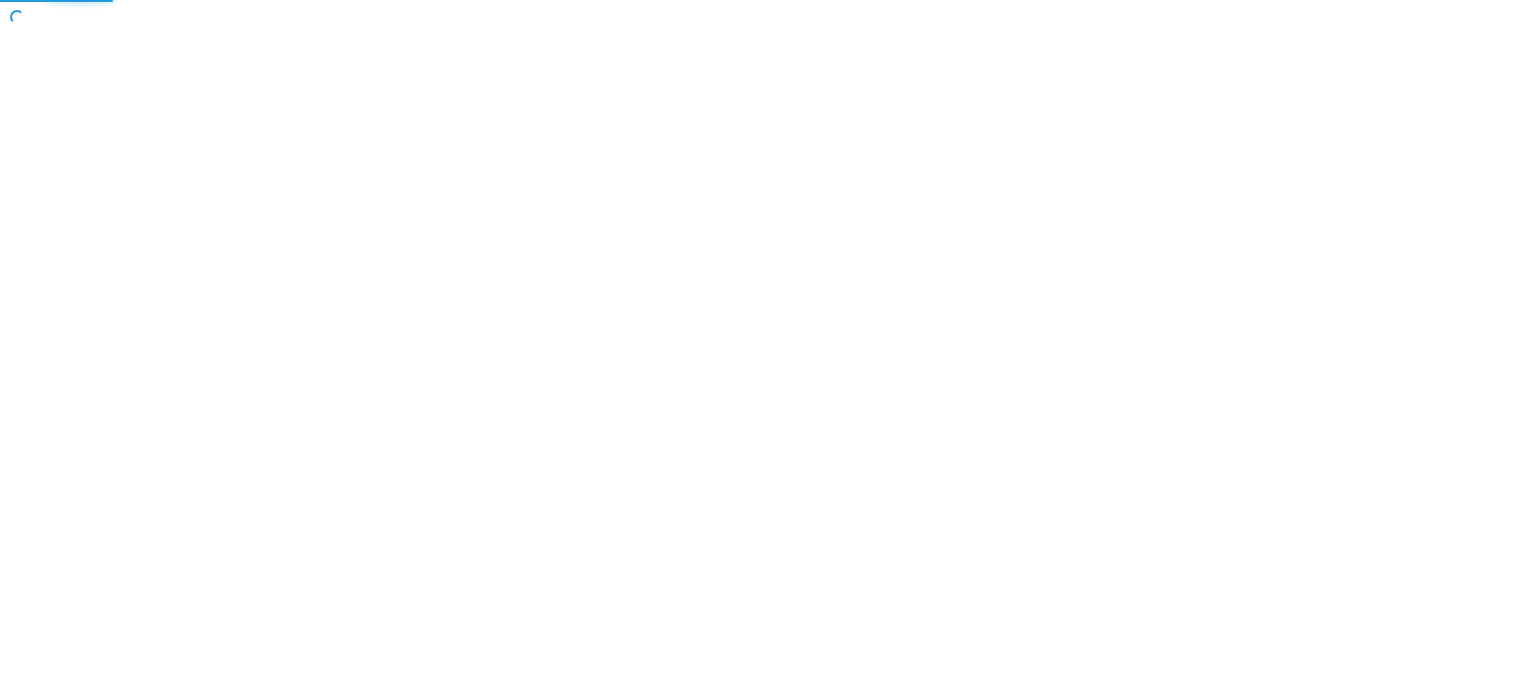 scroll, scrollTop: 0, scrollLeft: 0, axis: both 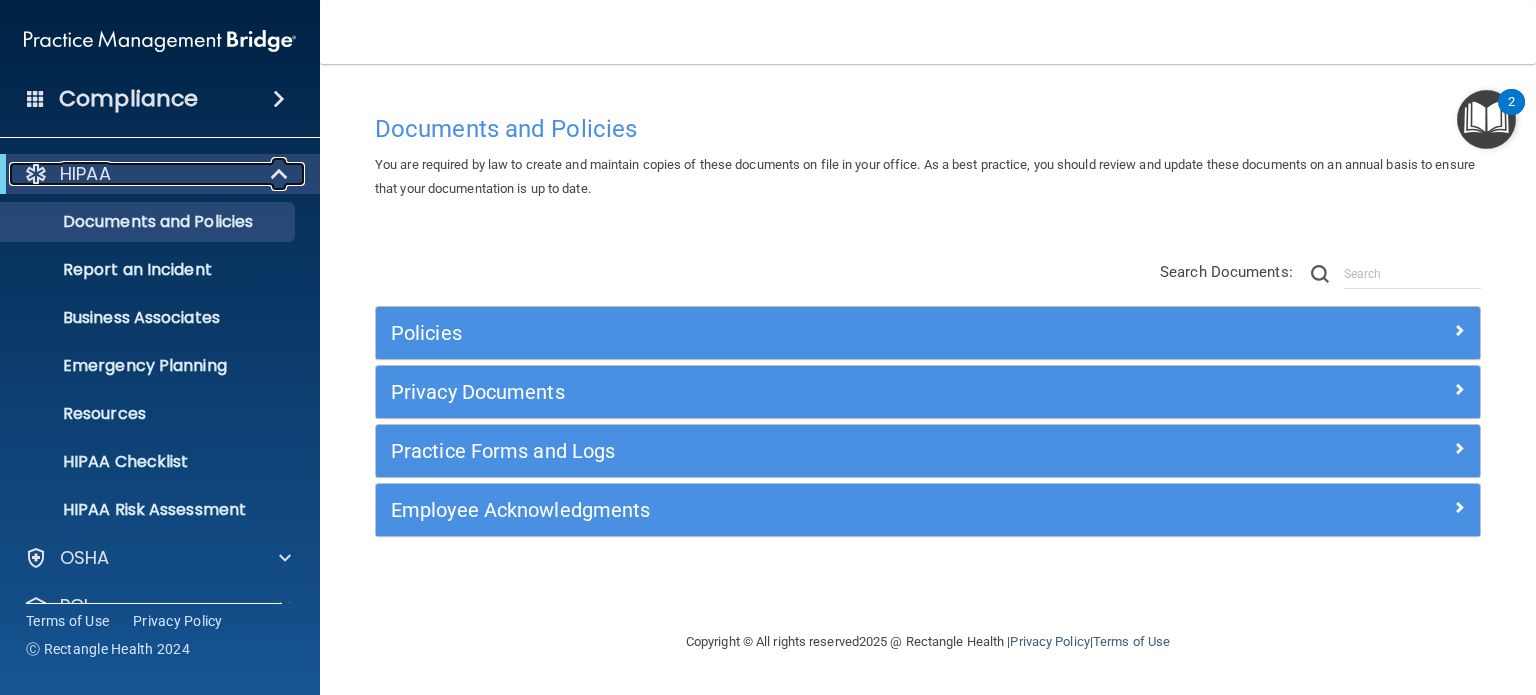 click on "HIPAA" at bounding box center (132, 174) 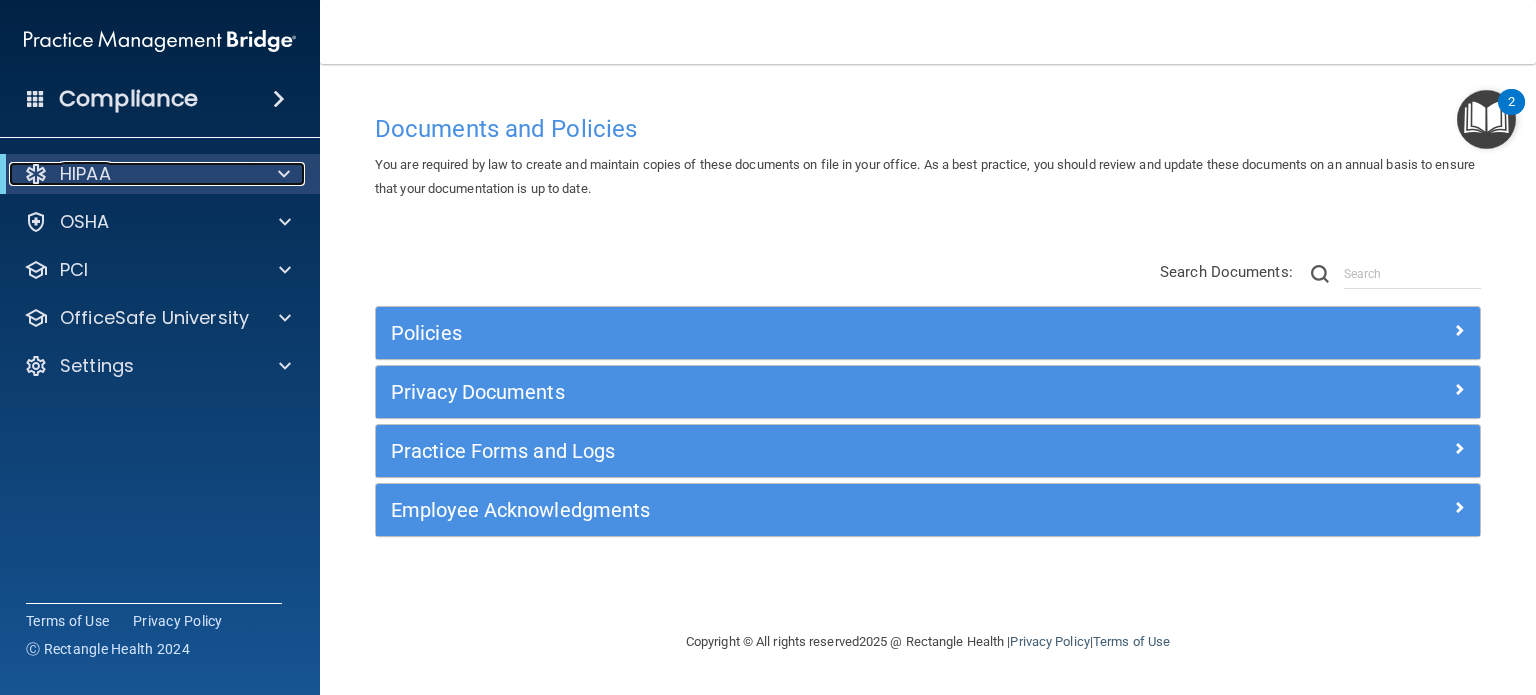 click on "HIPAA" at bounding box center [132, 174] 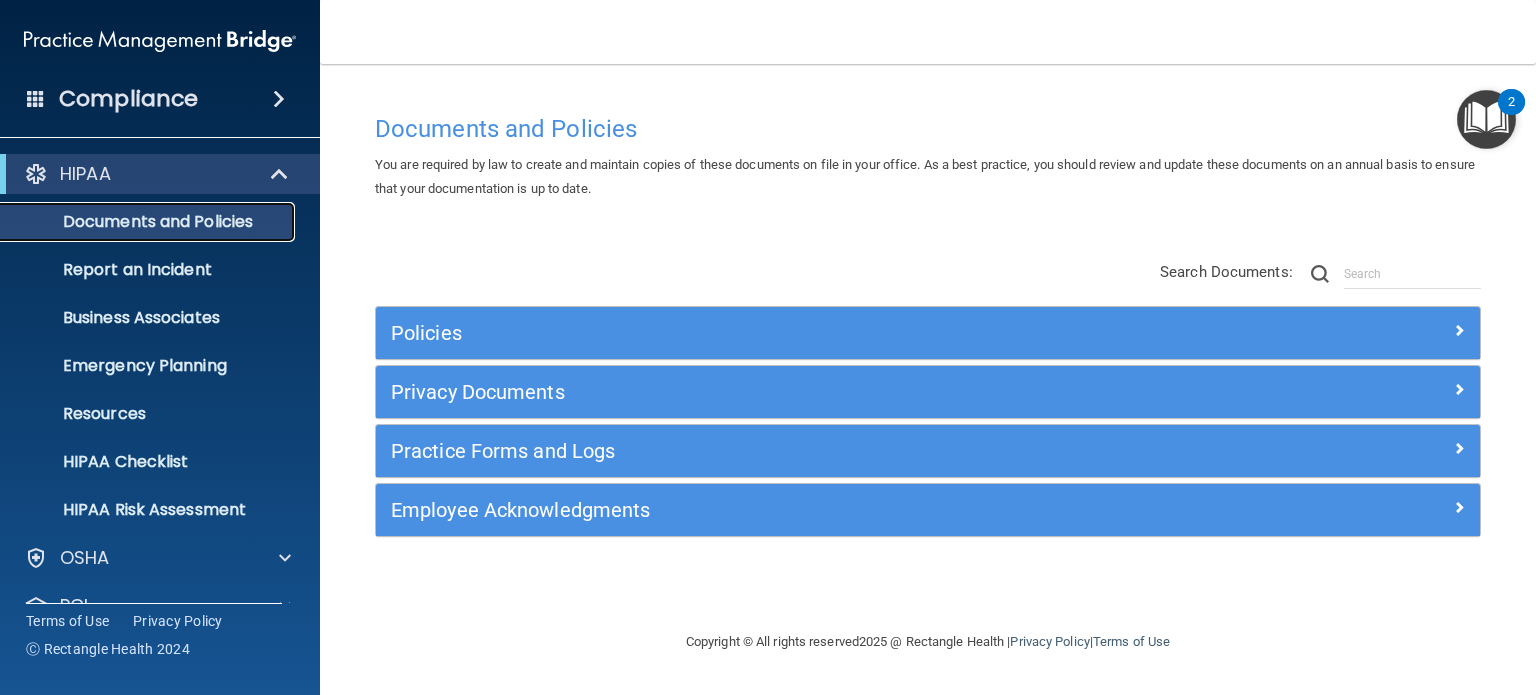 click on "Documents and Policies" at bounding box center [149, 222] 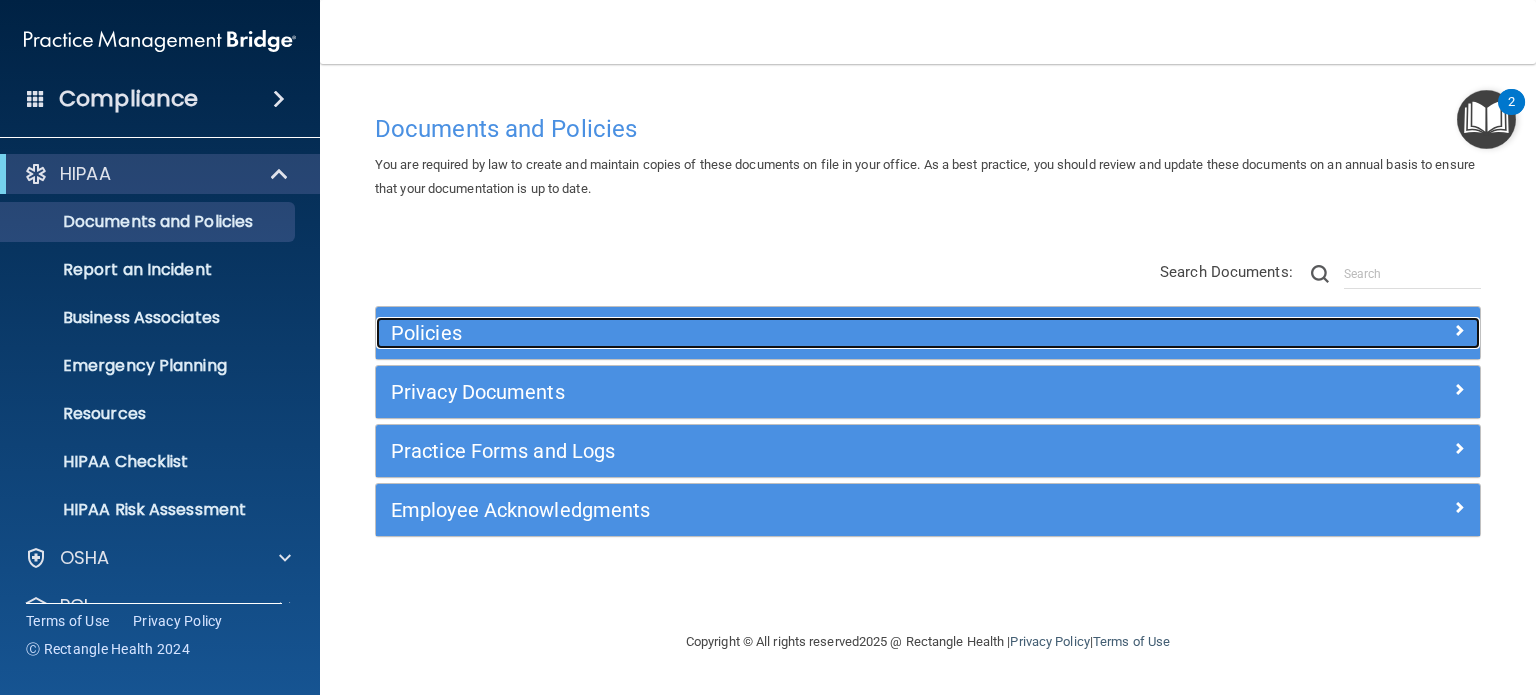 click on "Policies" at bounding box center [790, 333] 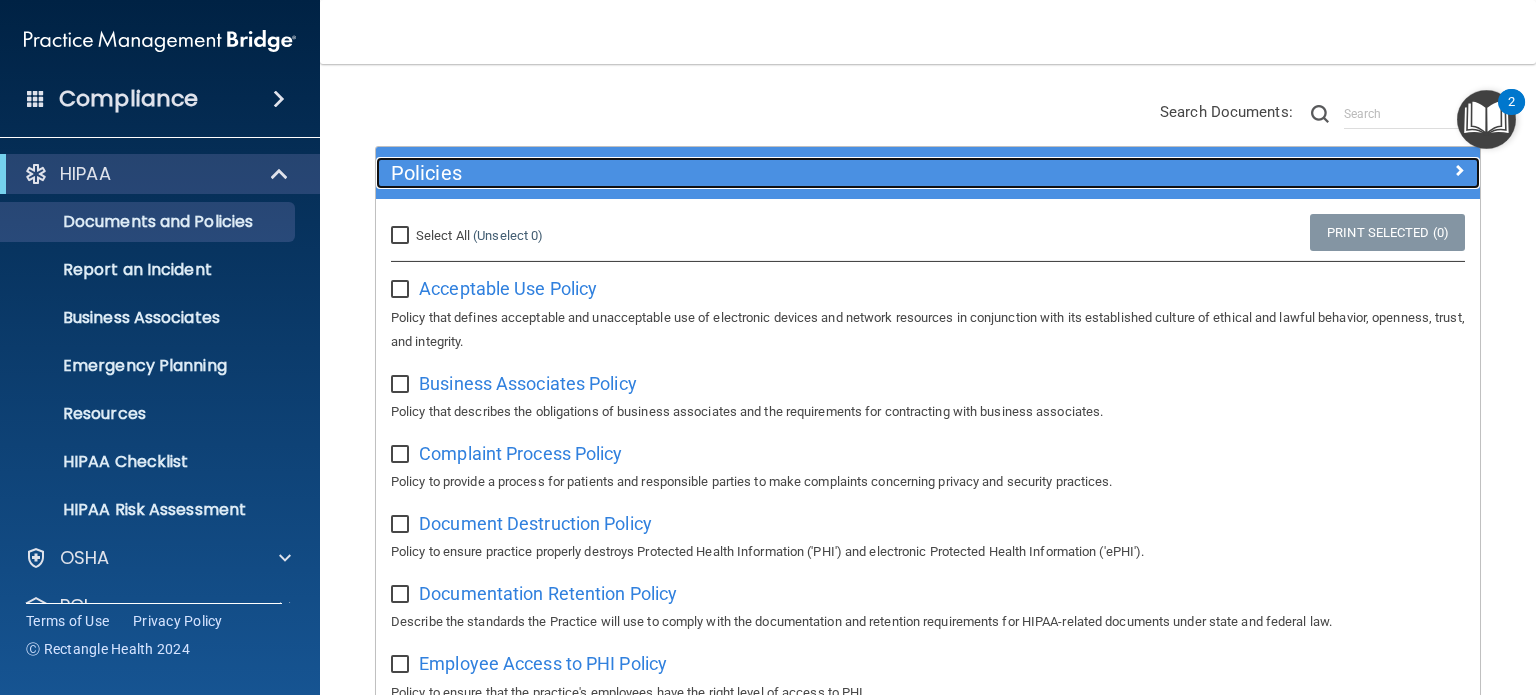 scroll, scrollTop: 162, scrollLeft: 0, axis: vertical 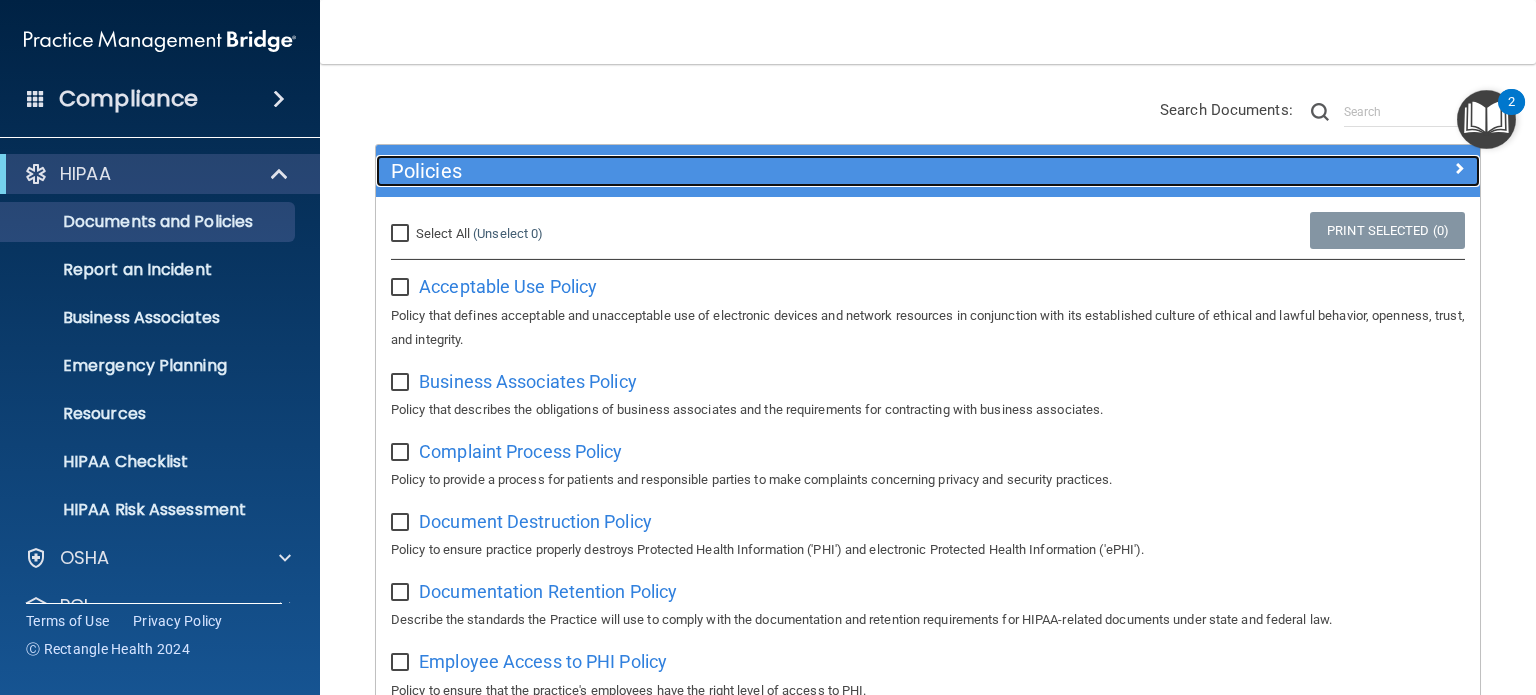 click on "Policies" at bounding box center (790, 171) 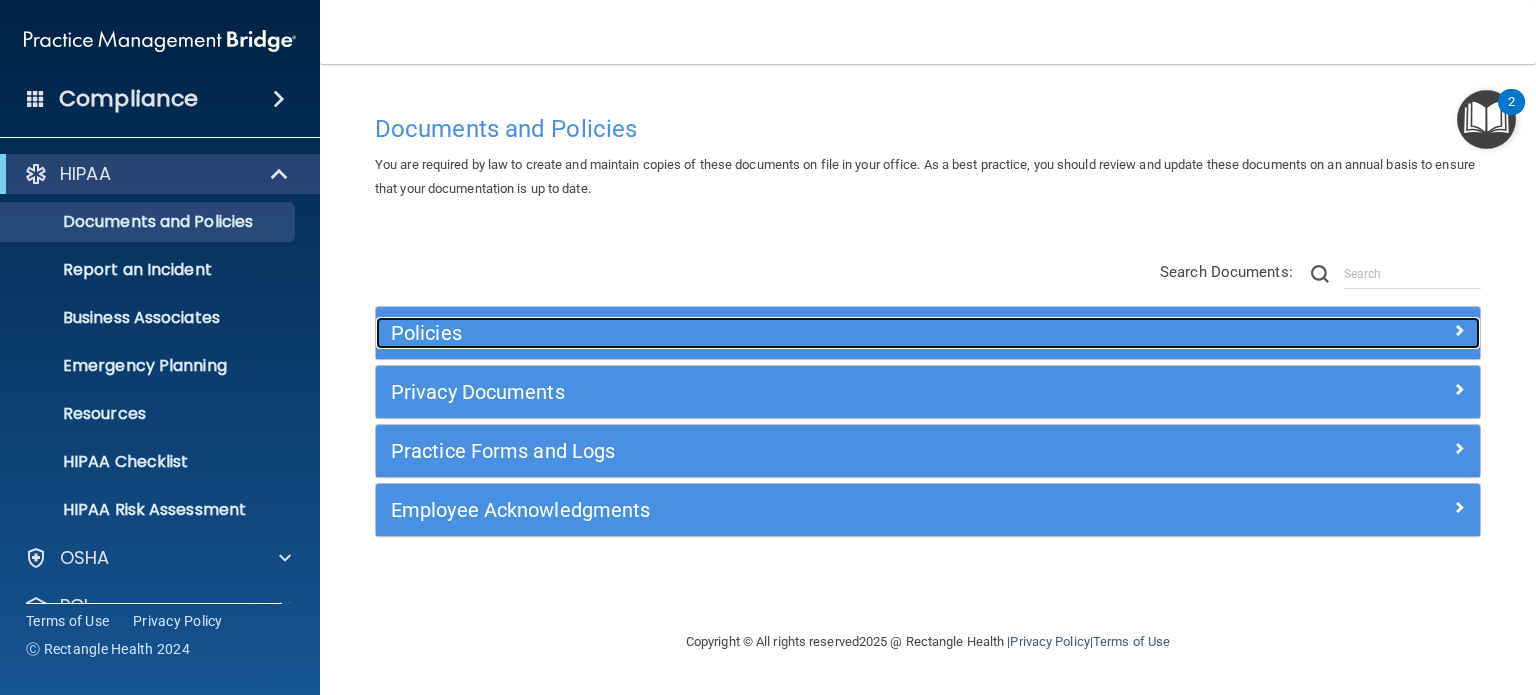 scroll, scrollTop: 0, scrollLeft: 0, axis: both 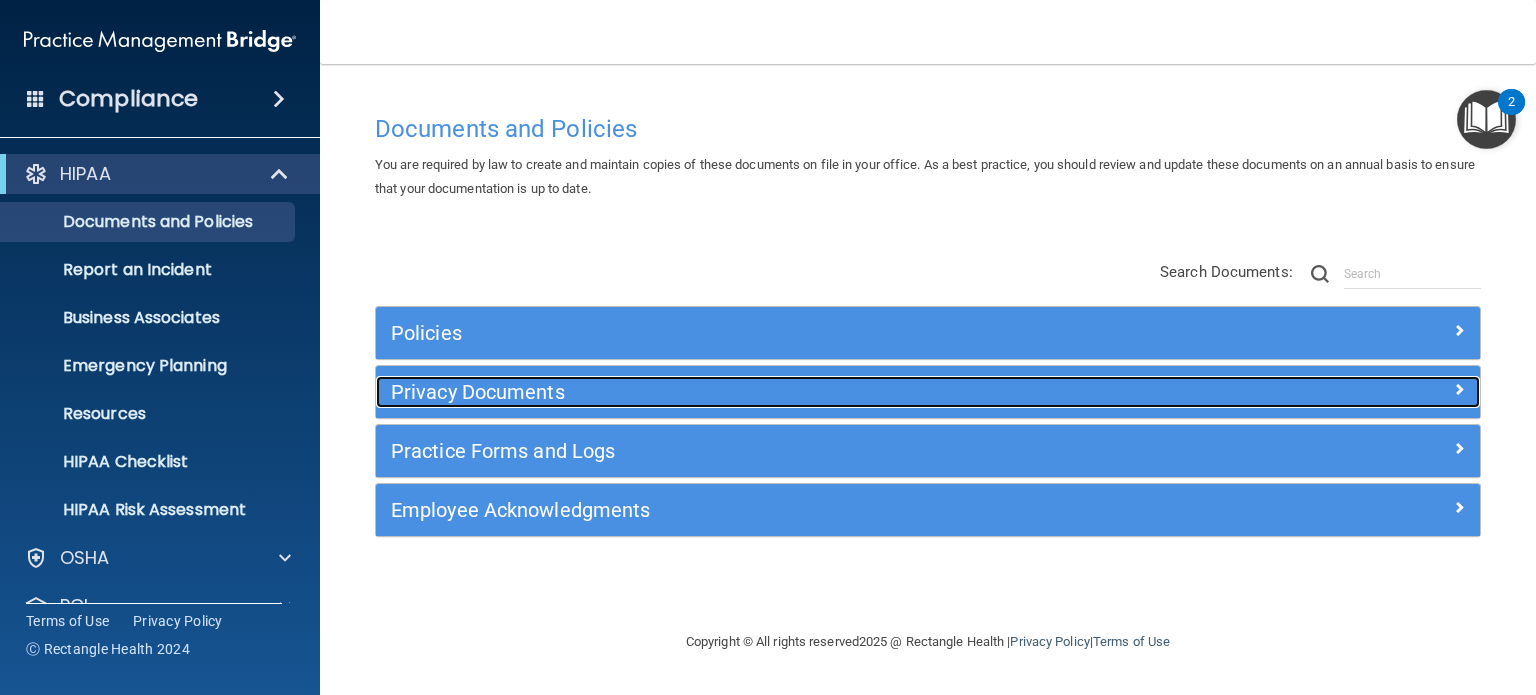 click on "Privacy Documents" at bounding box center (790, 392) 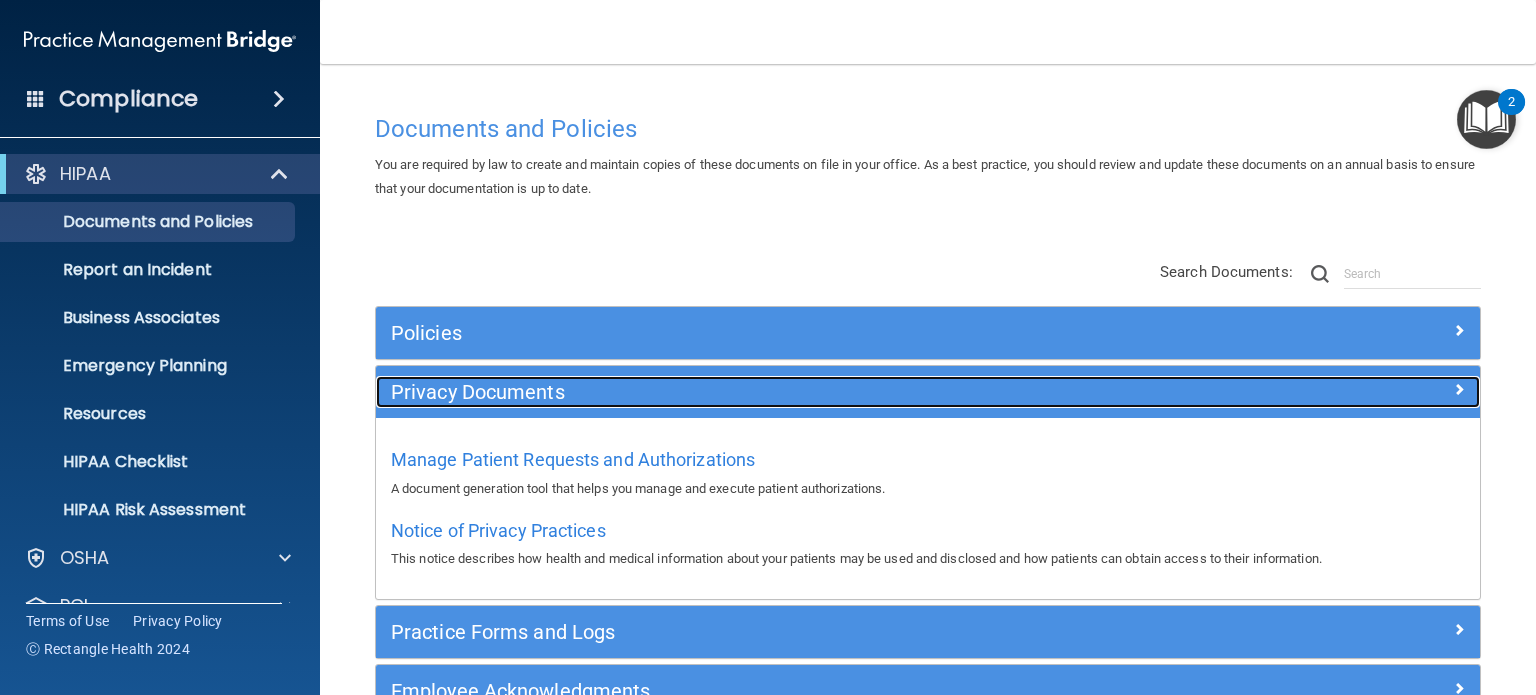 scroll, scrollTop: 52, scrollLeft: 0, axis: vertical 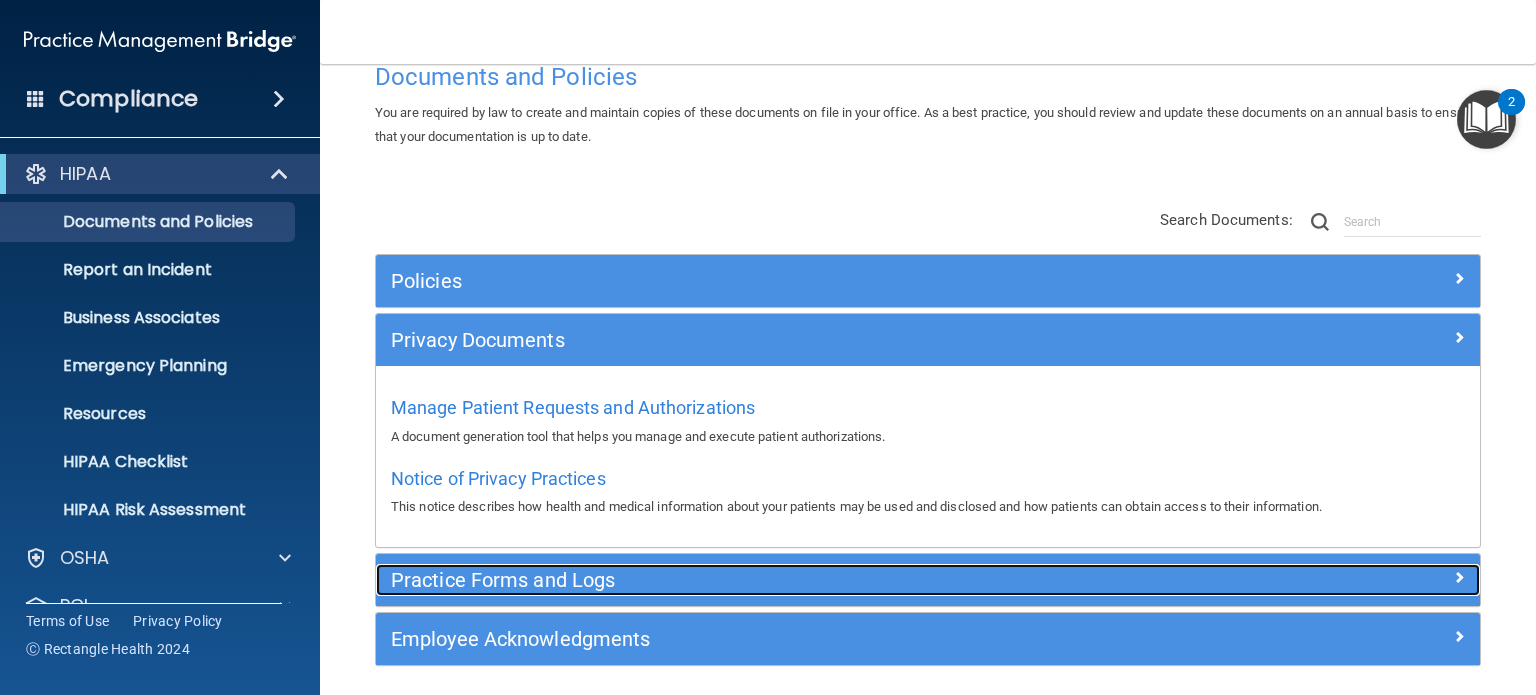 click on "Practice Forms and Logs" at bounding box center [790, 580] 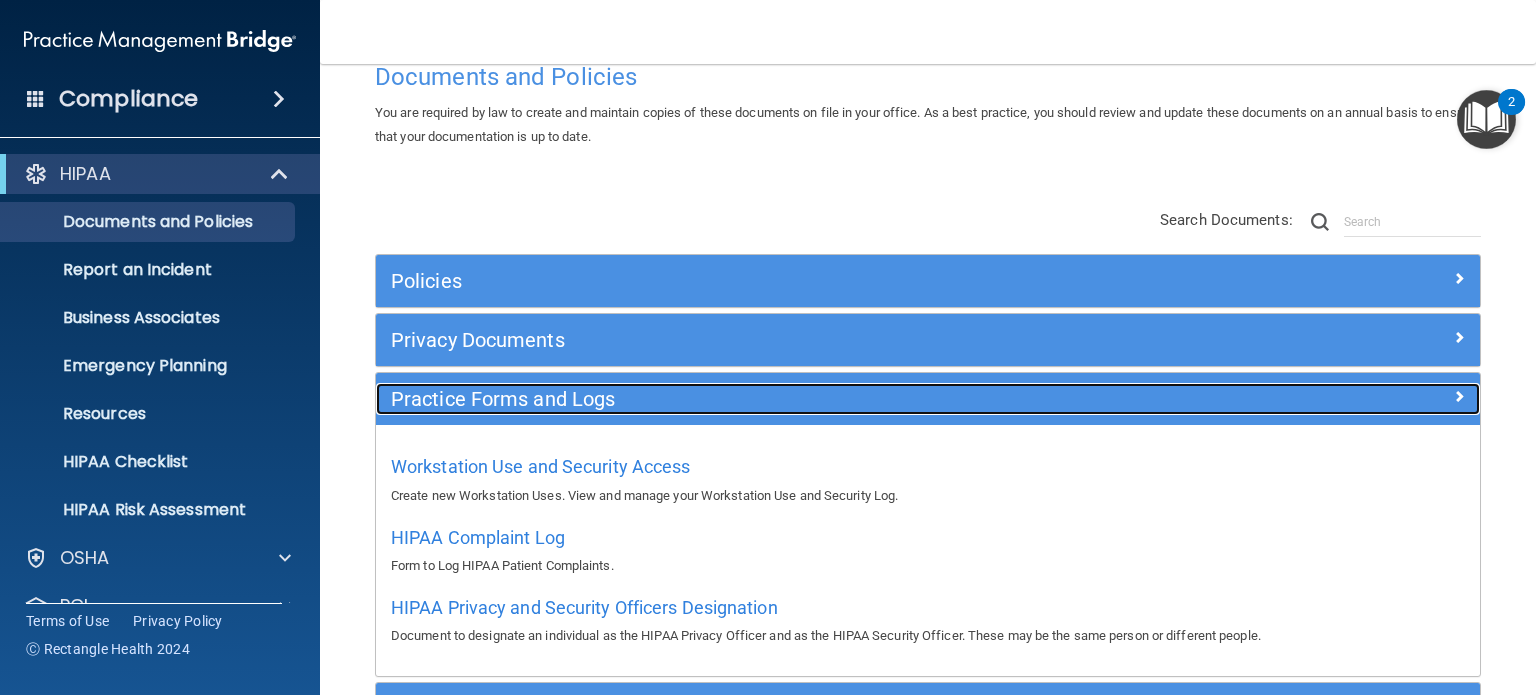 scroll, scrollTop: 156, scrollLeft: 0, axis: vertical 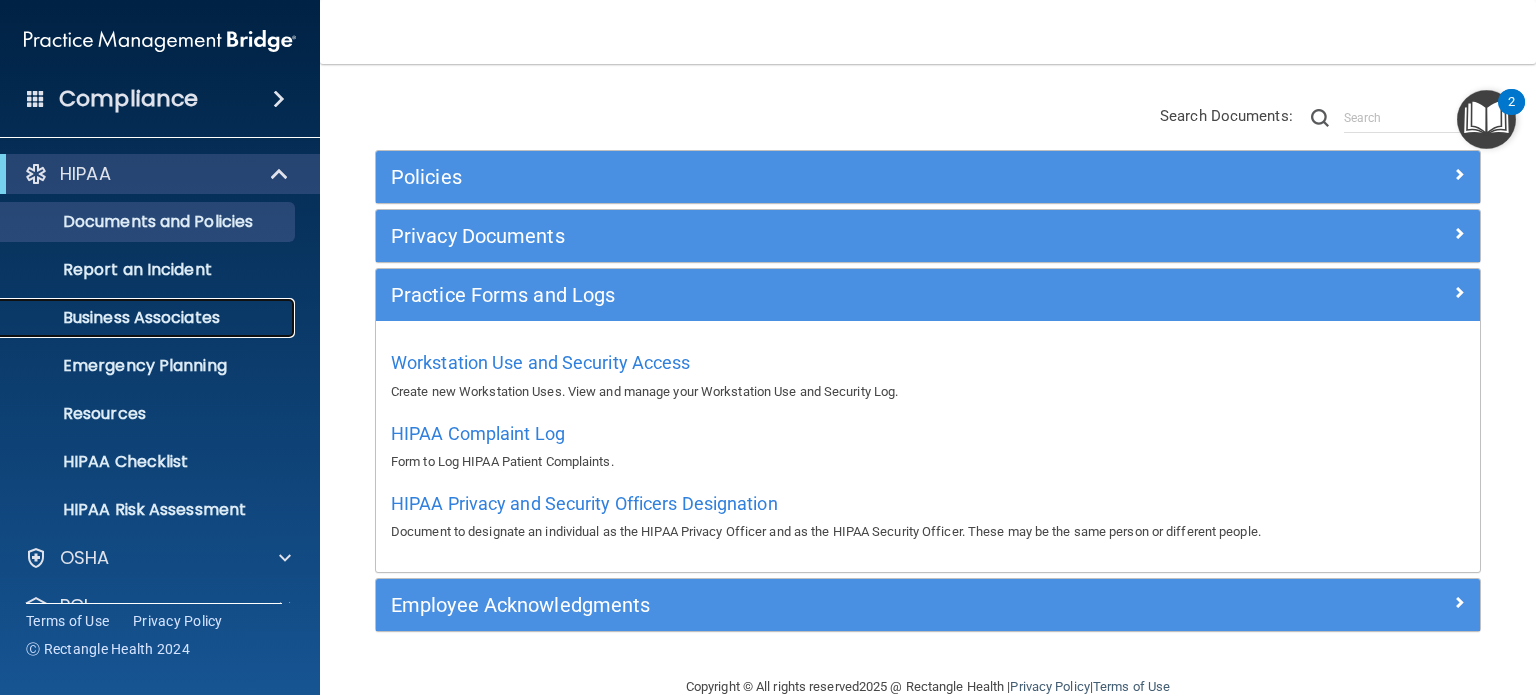 click on "Business Associates" at bounding box center [149, 318] 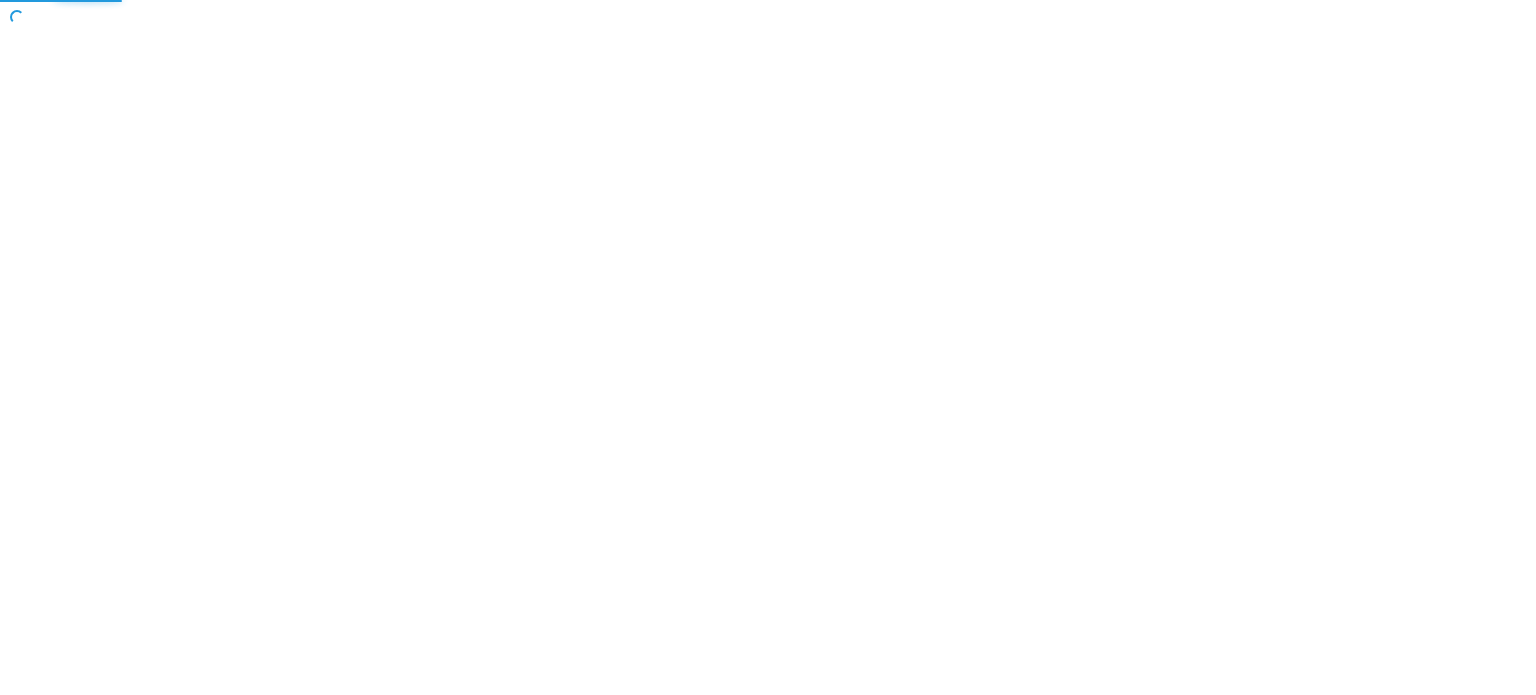 scroll, scrollTop: 0, scrollLeft: 0, axis: both 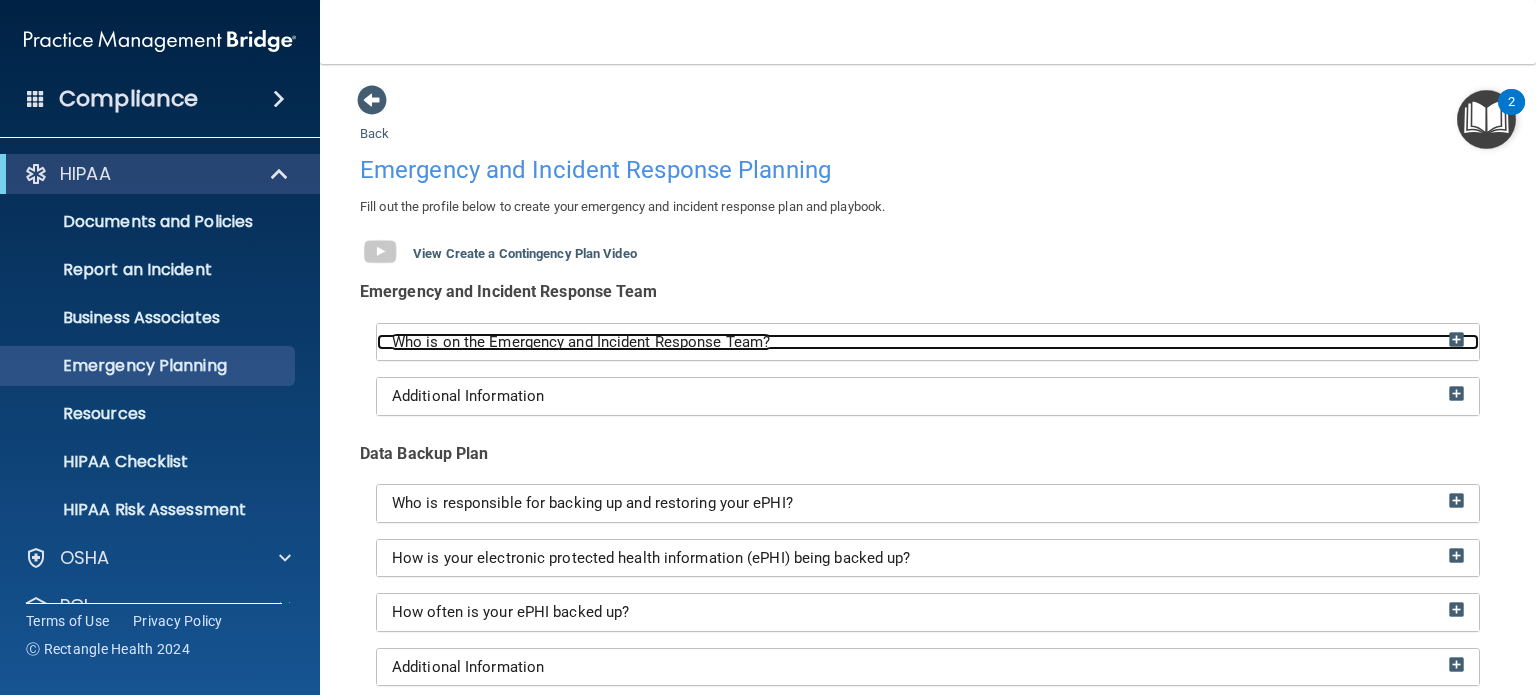 click on "Who is on the Emergency and Incident Response Team?" at bounding box center [581, 342] 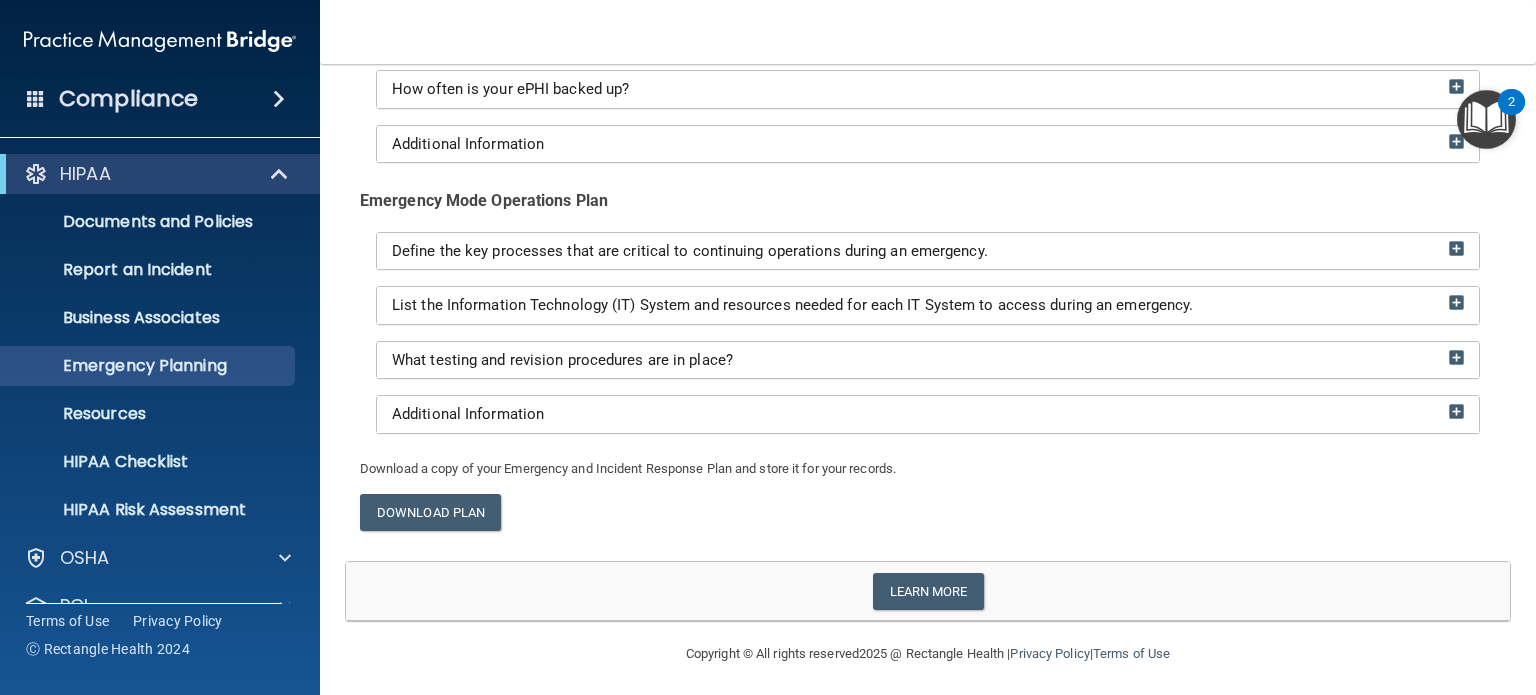 scroll, scrollTop: 1072, scrollLeft: 0, axis: vertical 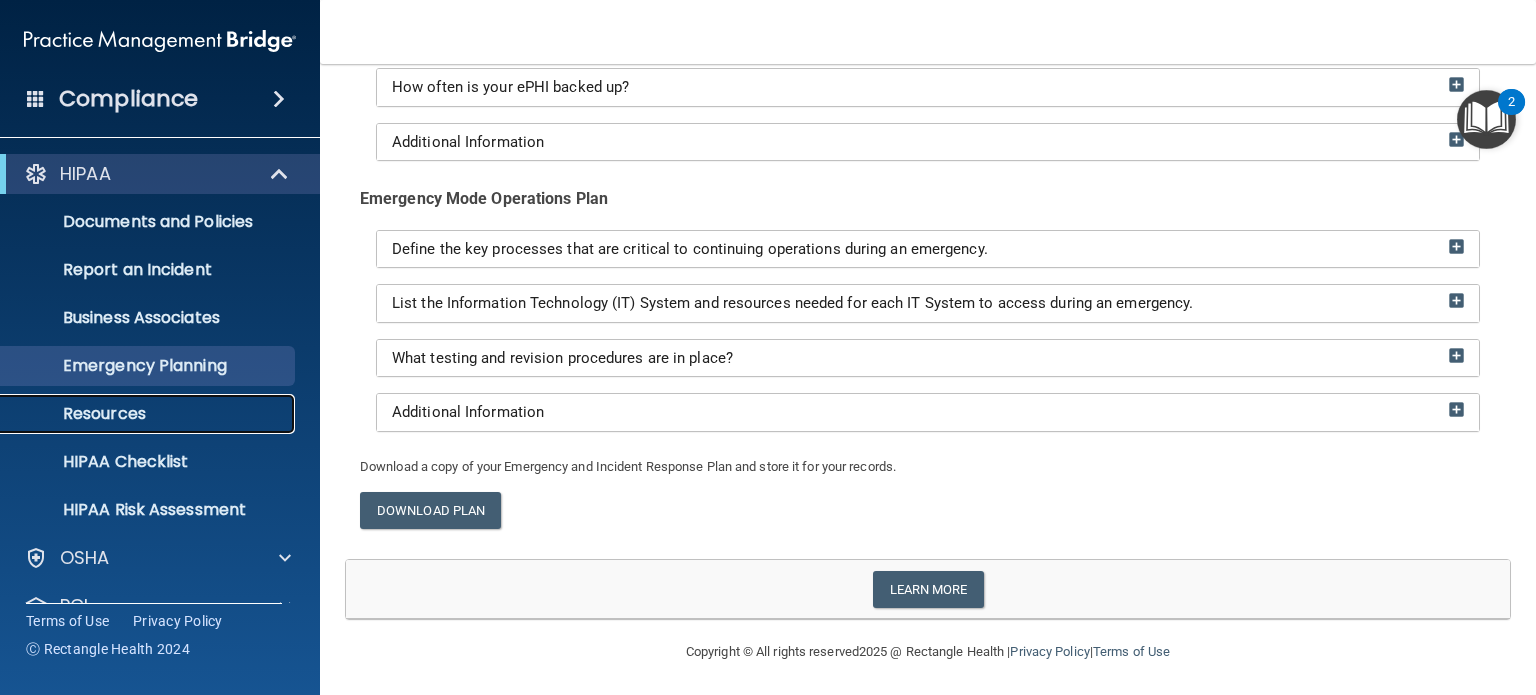 click on "Resources" at bounding box center (149, 414) 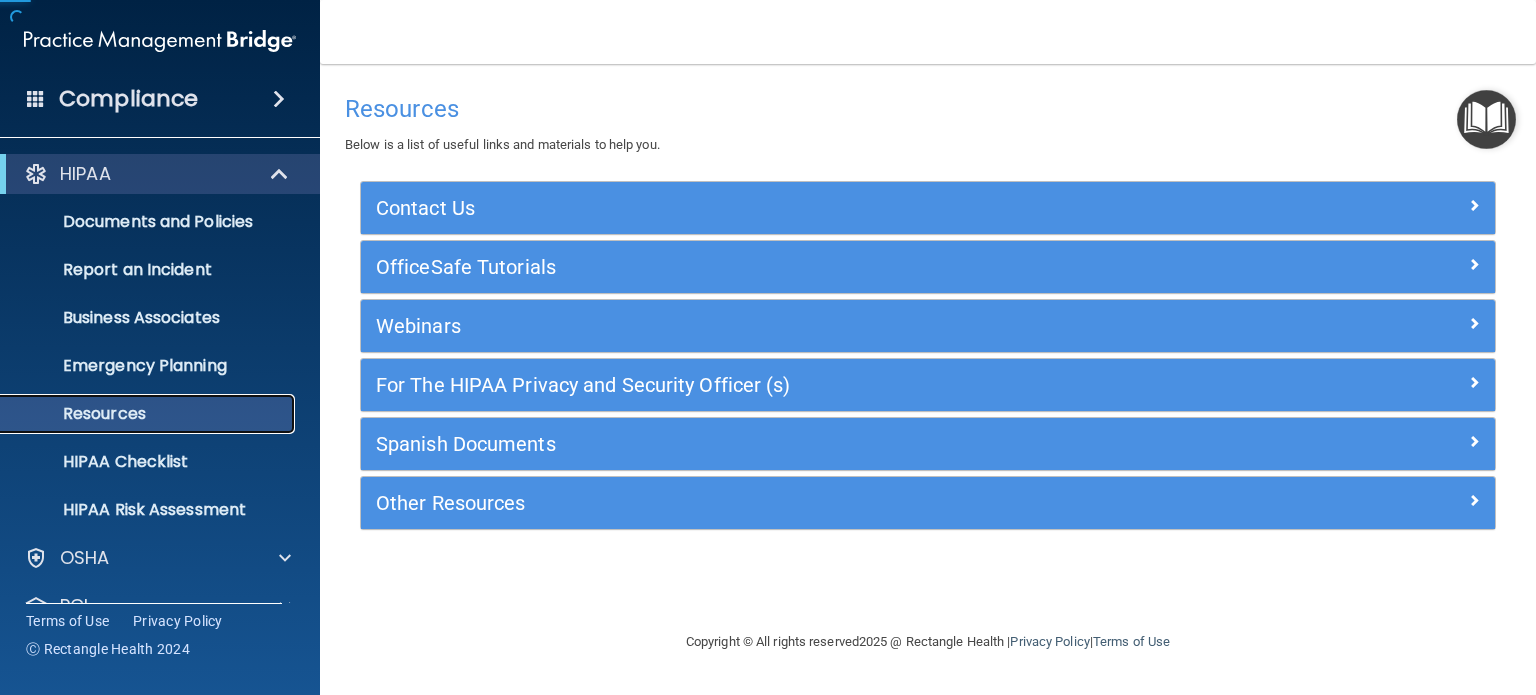 scroll, scrollTop: 0, scrollLeft: 0, axis: both 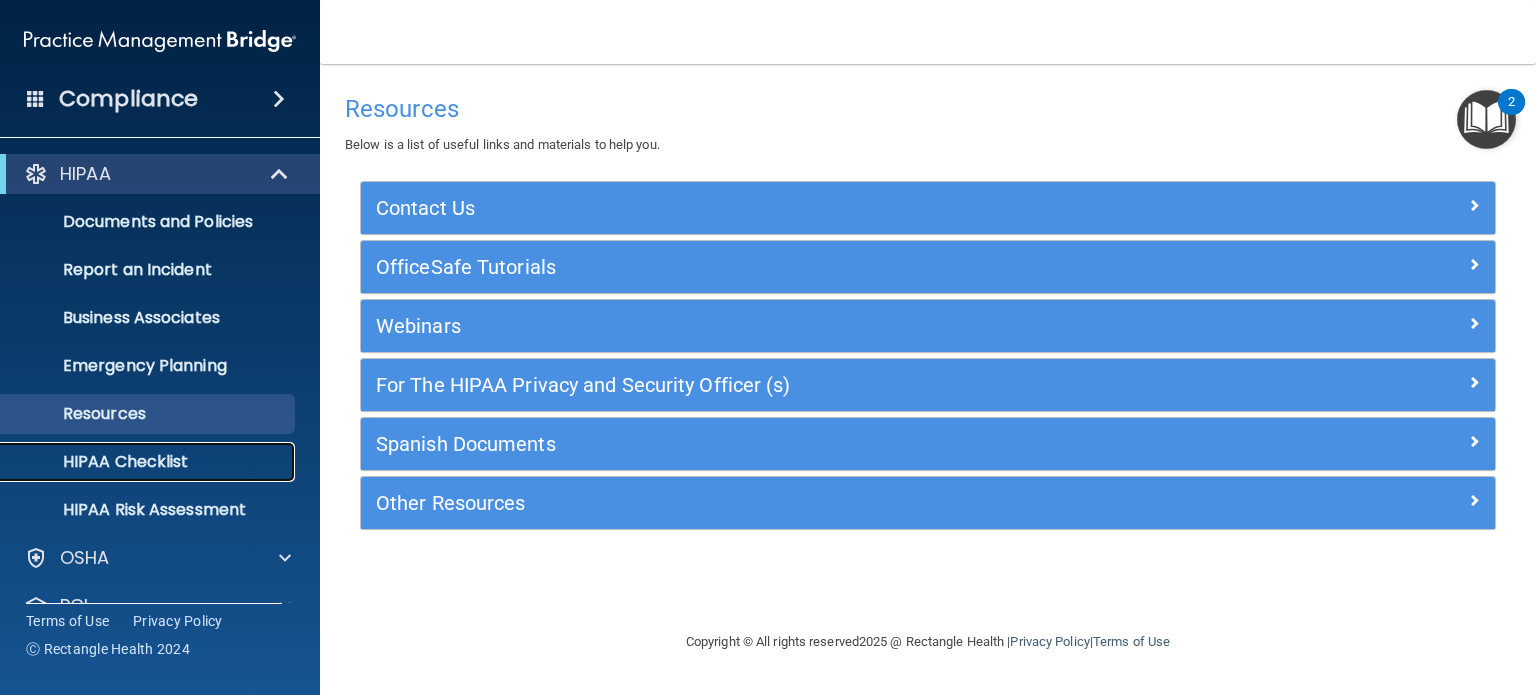click on "HIPAA Checklist" at bounding box center [137, 462] 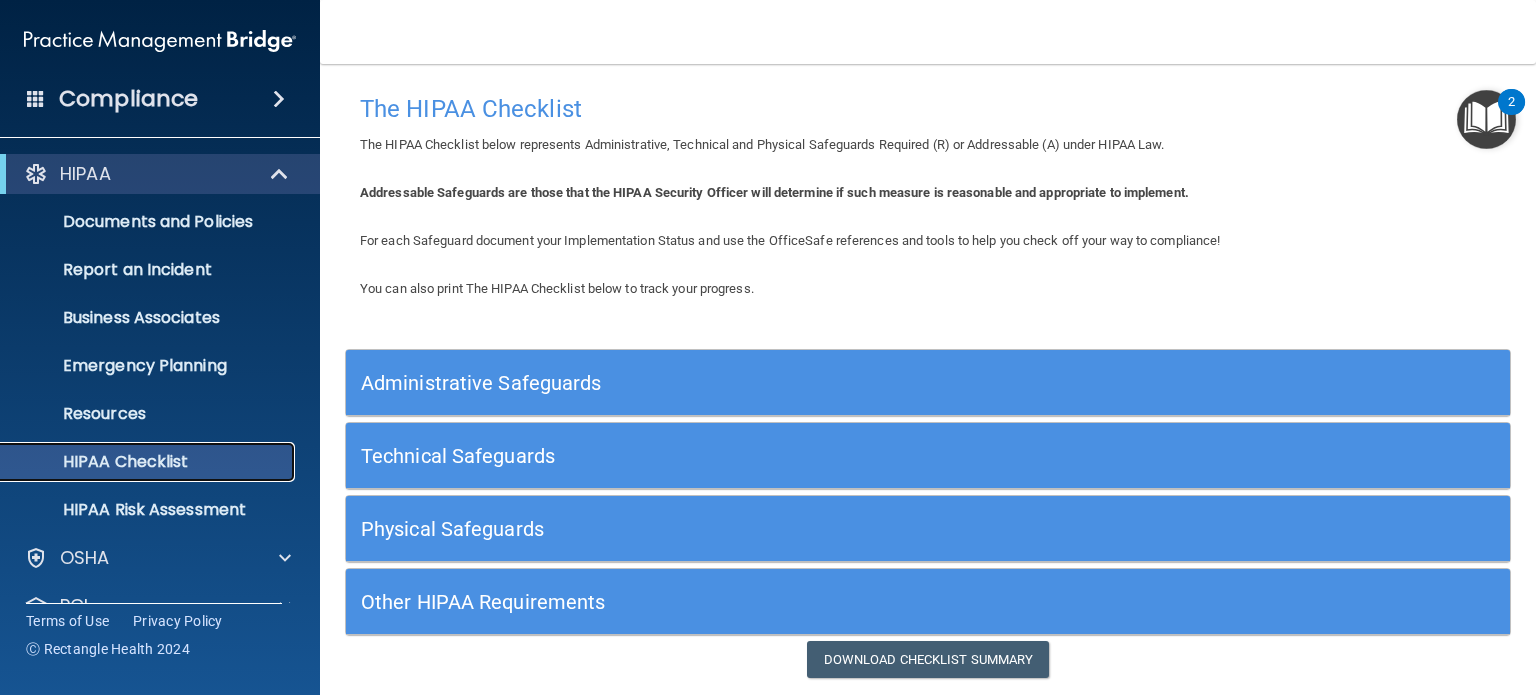 scroll, scrollTop: 16, scrollLeft: 0, axis: vertical 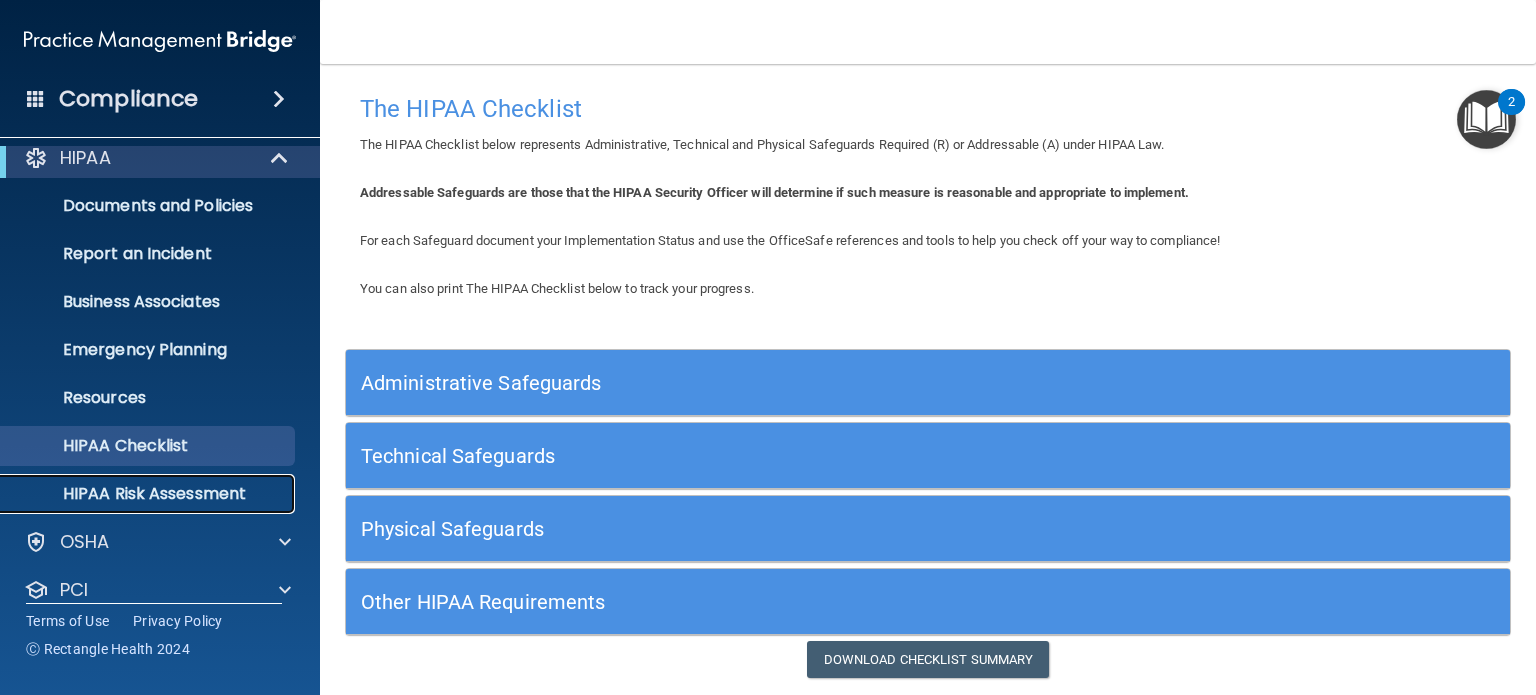 click on "HIPAA Risk Assessment" at bounding box center [149, 494] 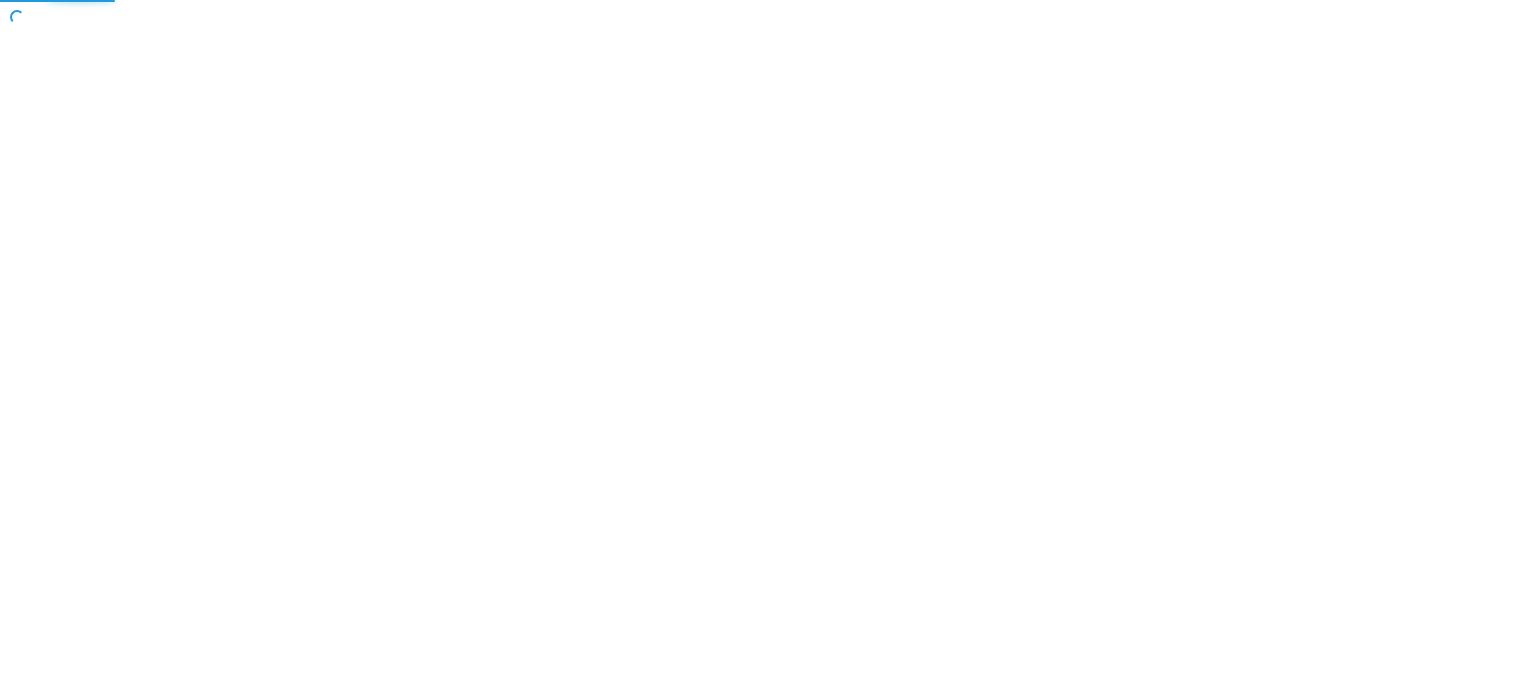 scroll, scrollTop: 0, scrollLeft: 0, axis: both 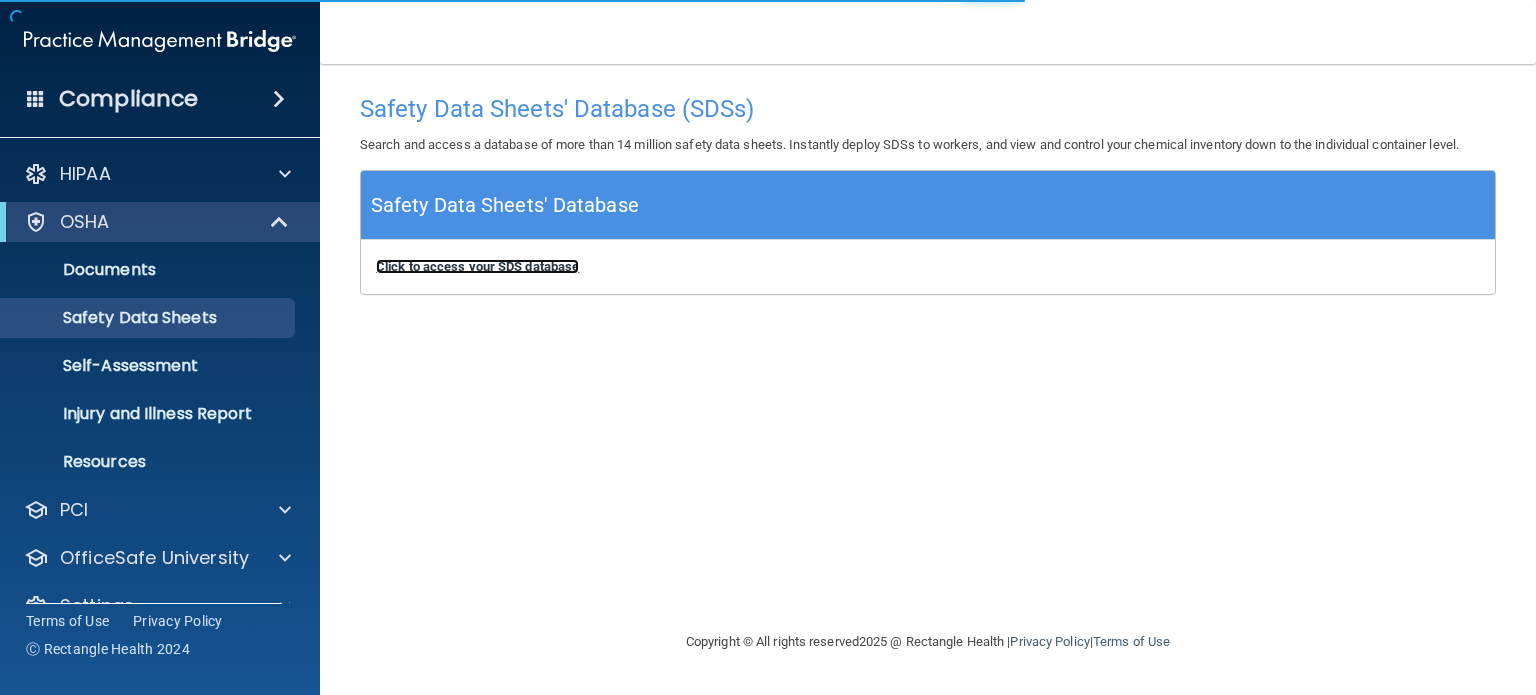 click on "Click to access your SDS database" at bounding box center (477, 266) 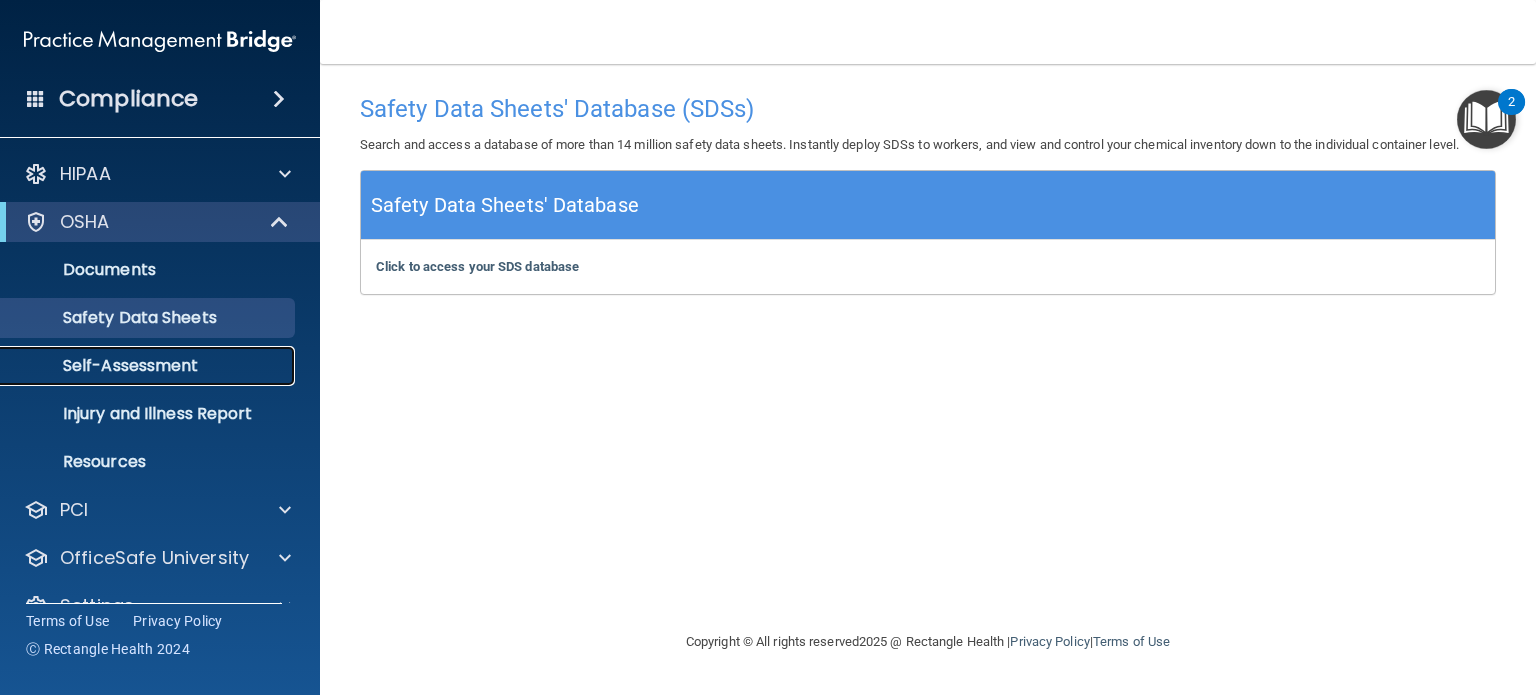 click on "Self-Assessment" at bounding box center [137, 366] 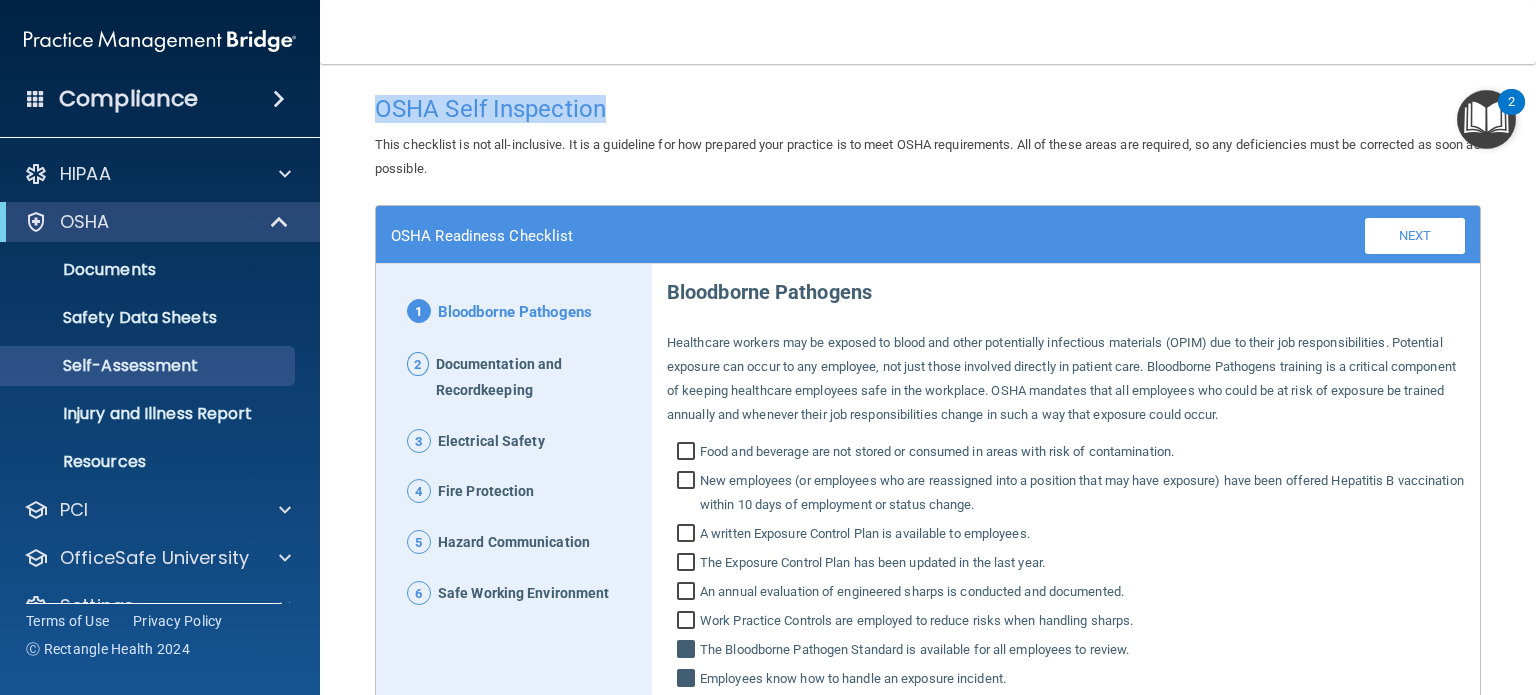 drag, startPoint x: 636, startPoint y: 103, endPoint x: 369, endPoint y: 95, distance: 267.1198 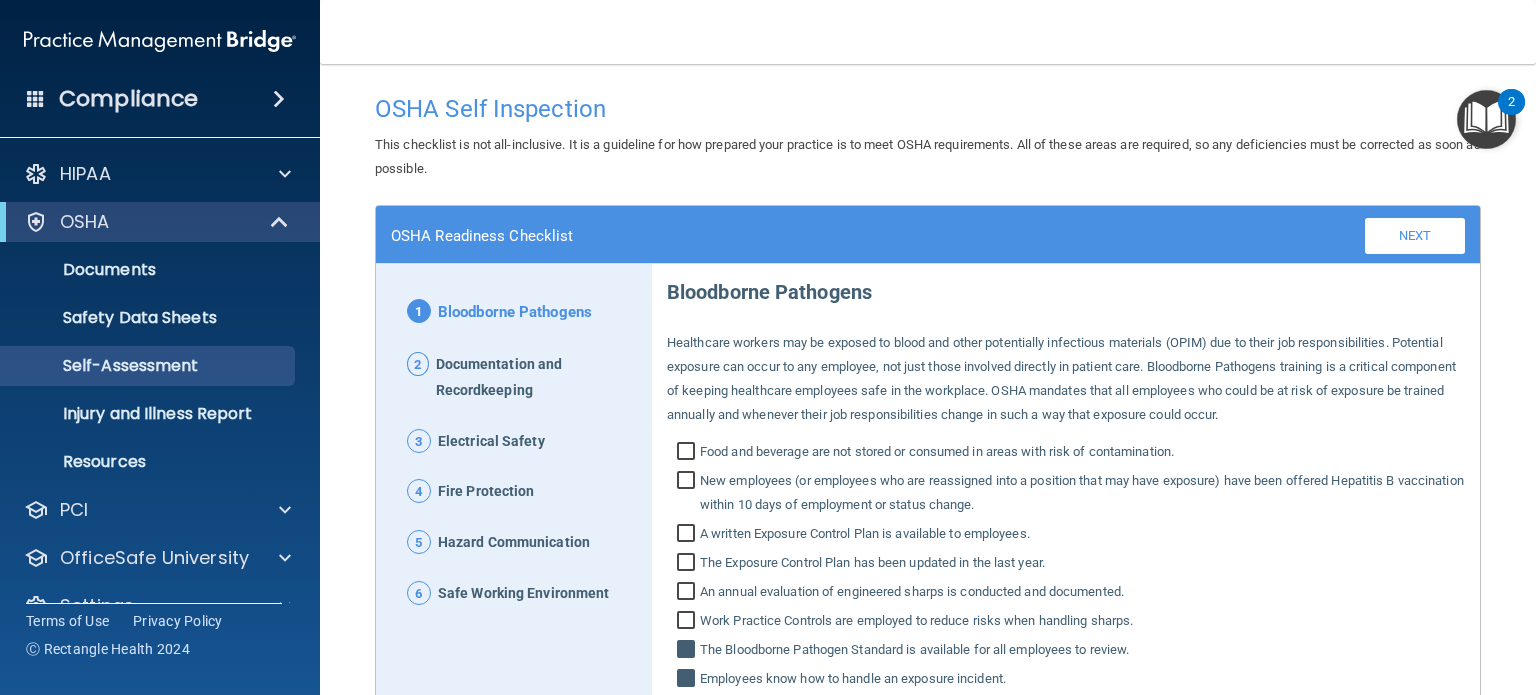 click on "OSHA Self Inspection       This checklist is not all-inclusive. It is a guideline for how prepared your practice is to meet OSHA requirements. All of these areas are required, so any deficiencies must be corrected as soon as possible.                OSHA Readiness Checklist      Back    Next    Download PDF                  1    Bloodborne Pathogens         2    Documentation and Recordkeeping         3    Electrical Safety         4    Fire Protection         5    Hazard Communication         6    Safe Working Environment                  Bloodborne Pathogens                 Food and beverage are not stored or consumed in areas with risk of contamination.             New employees (or employees who are reassigned into a position that may have exposure) have been offered Hepatitis B vaccination within 10 days of employment or status change.             A written Exposure Control Plan is available to employees.             The Exposure Control Plan has been updated in the last year." at bounding box center (928, 507) 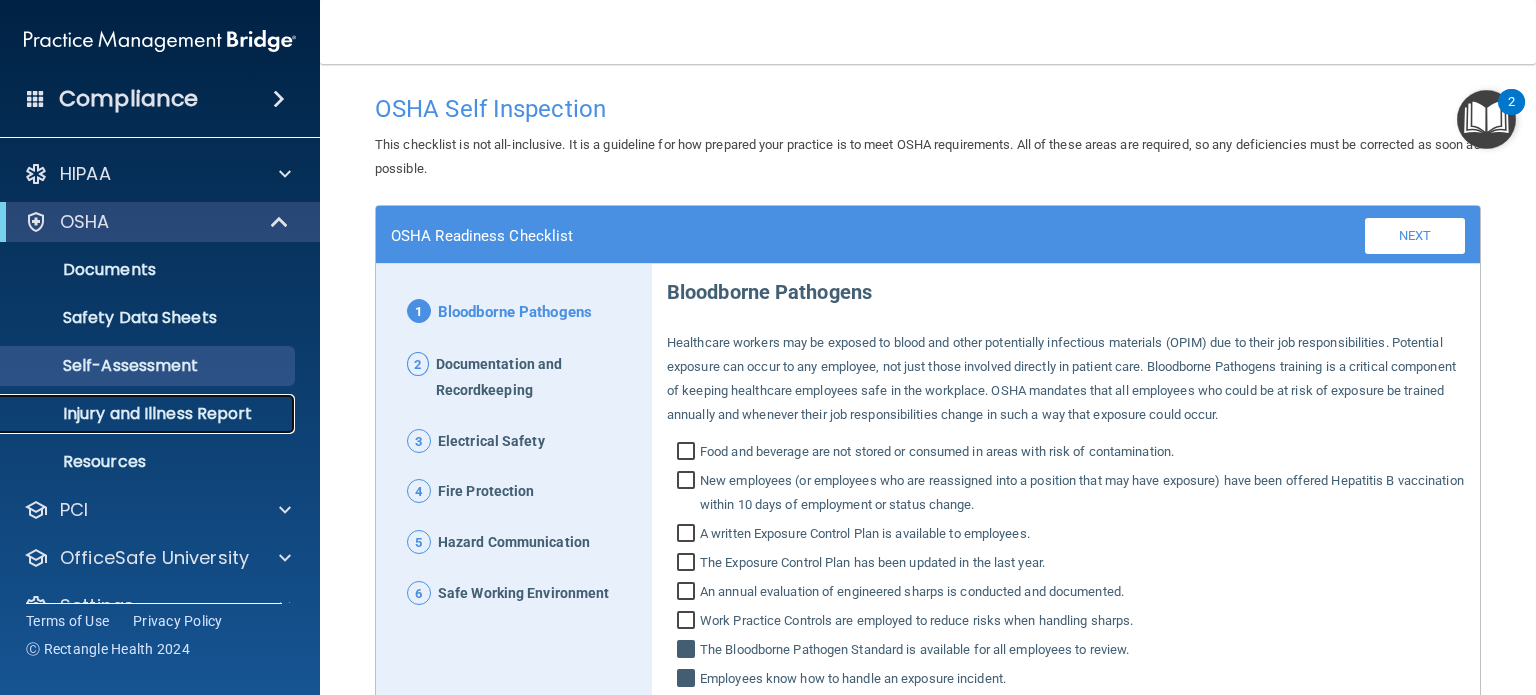 click on "Injury and Illness Report" at bounding box center [149, 414] 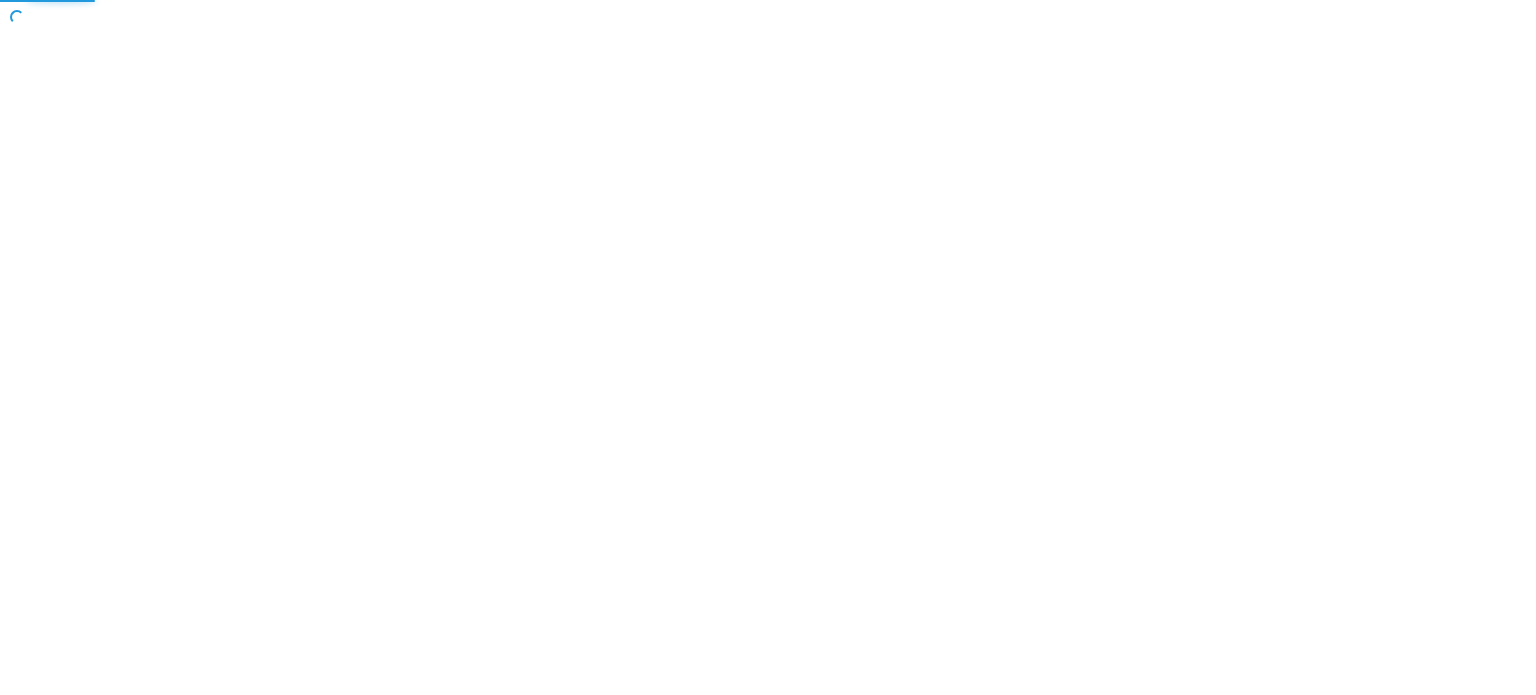 scroll, scrollTop: 0, scrollLeft: 0, axis: both 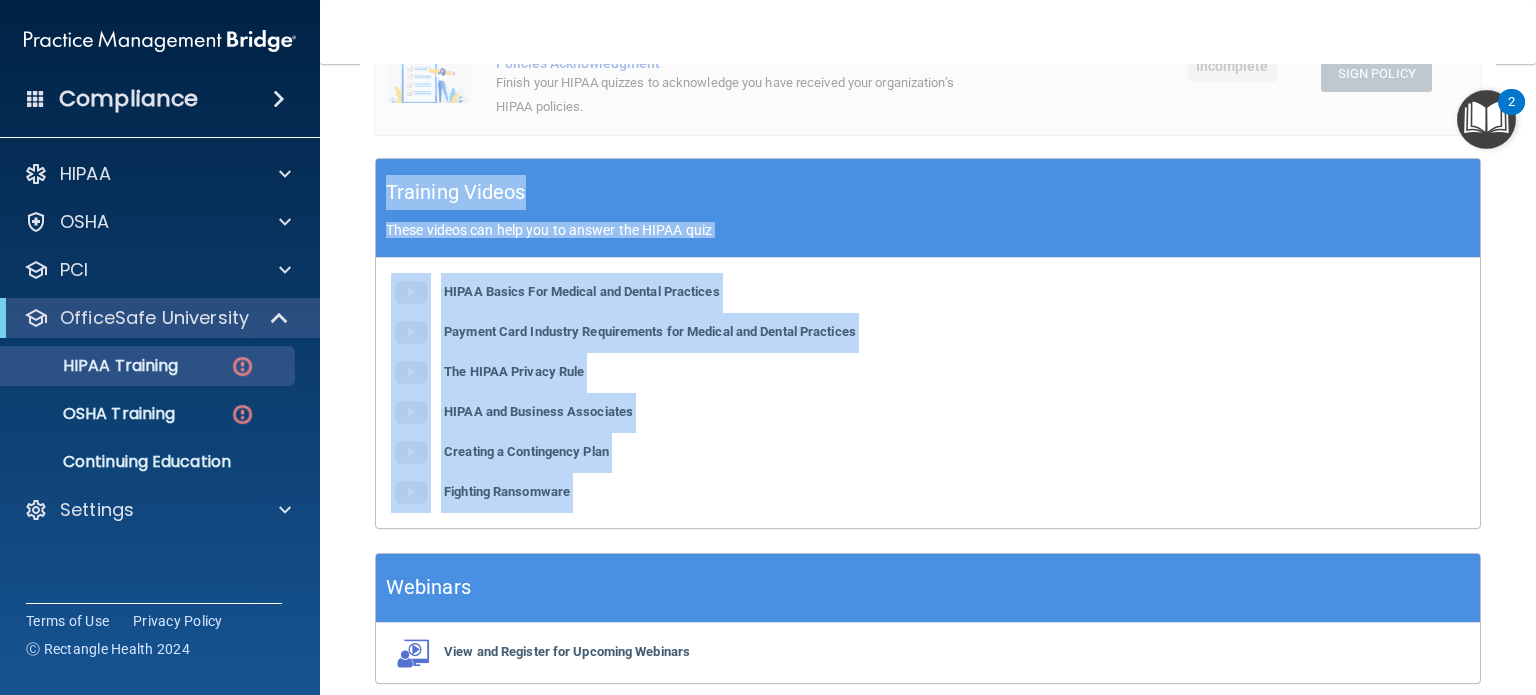 drag, startPoint x: 389, startPoint y: 218, endPoint x: 672, endPoint y: 572, distance: 453.21628 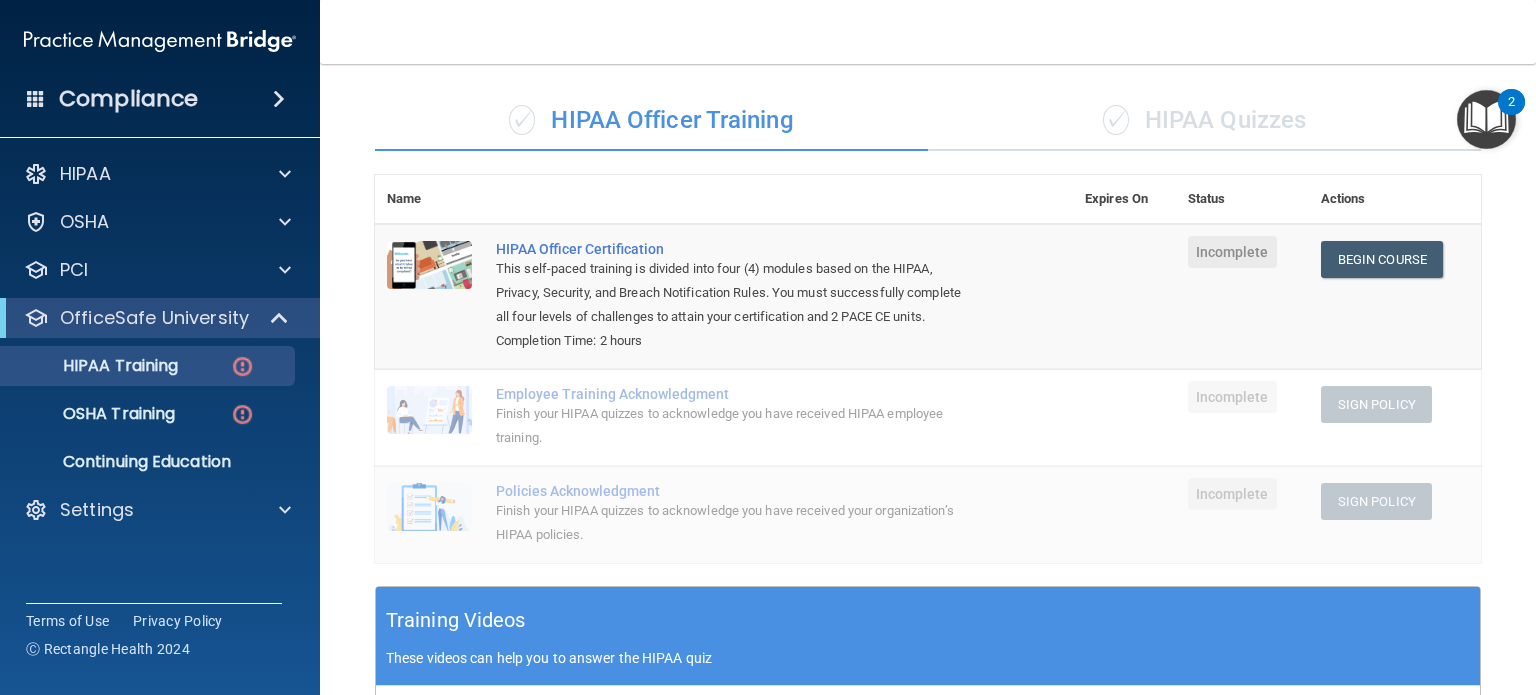 scroll, scrollTop: 116, scrollLeft: 0, axis: vertical 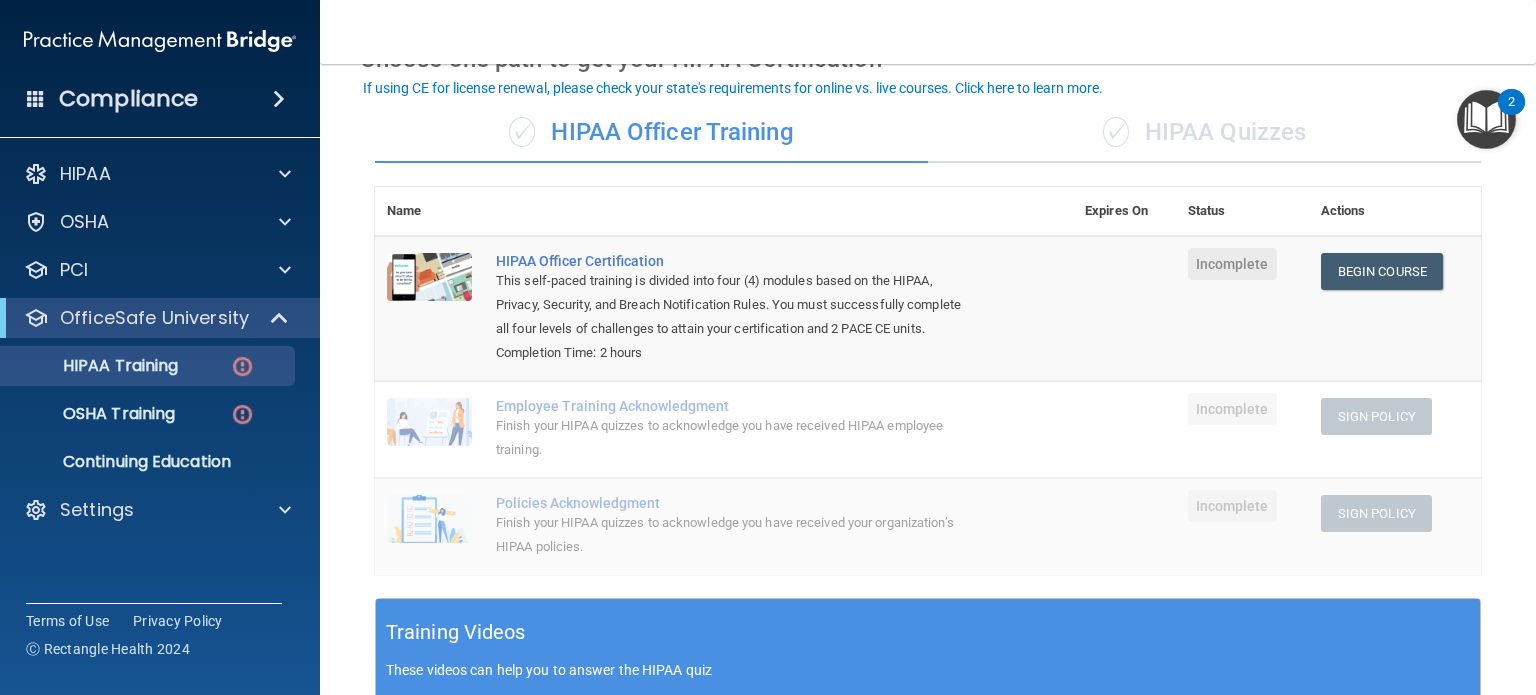 click on "✓   HIPAA Quizzes" at bounding box center (1204, 133) 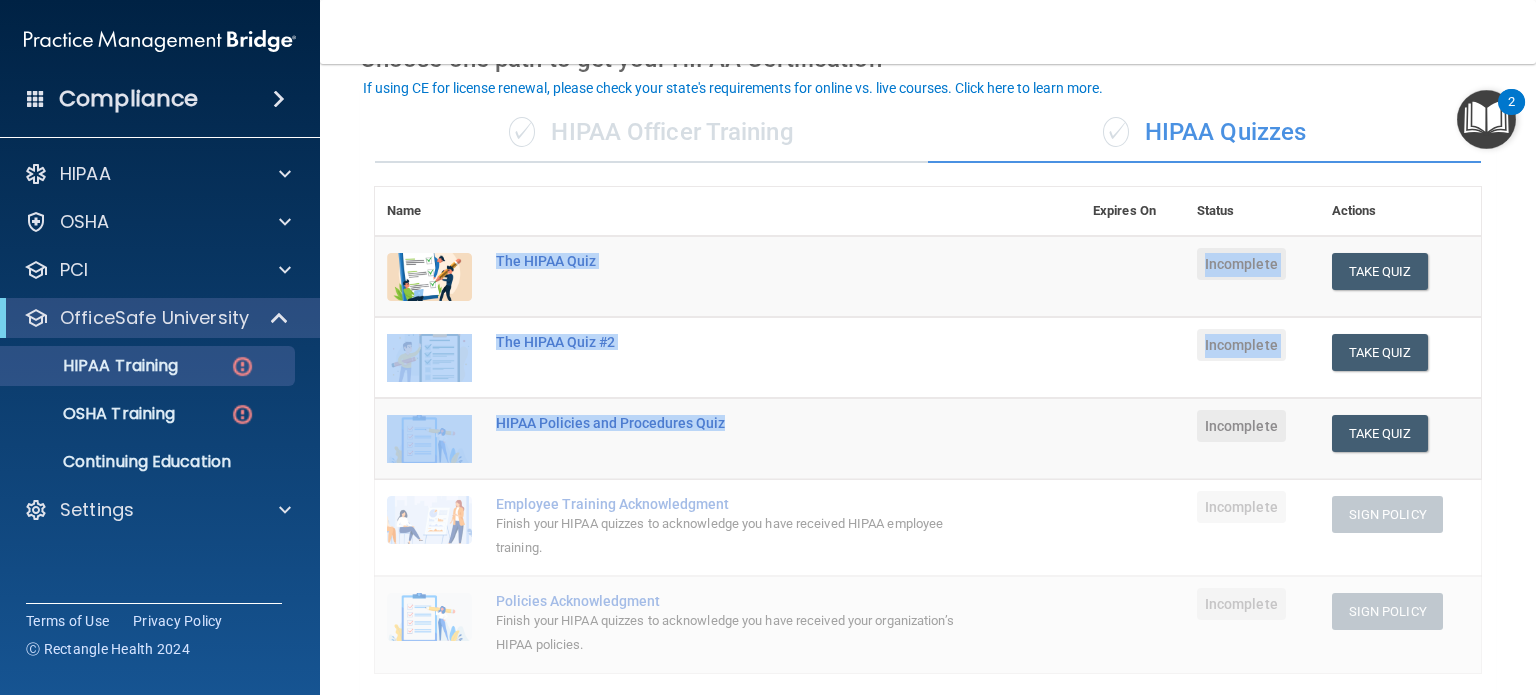drag, startPoint x: 491, startPoint y: 263, endPoint x: 736, endPoint y: 436, distance: 299.9233 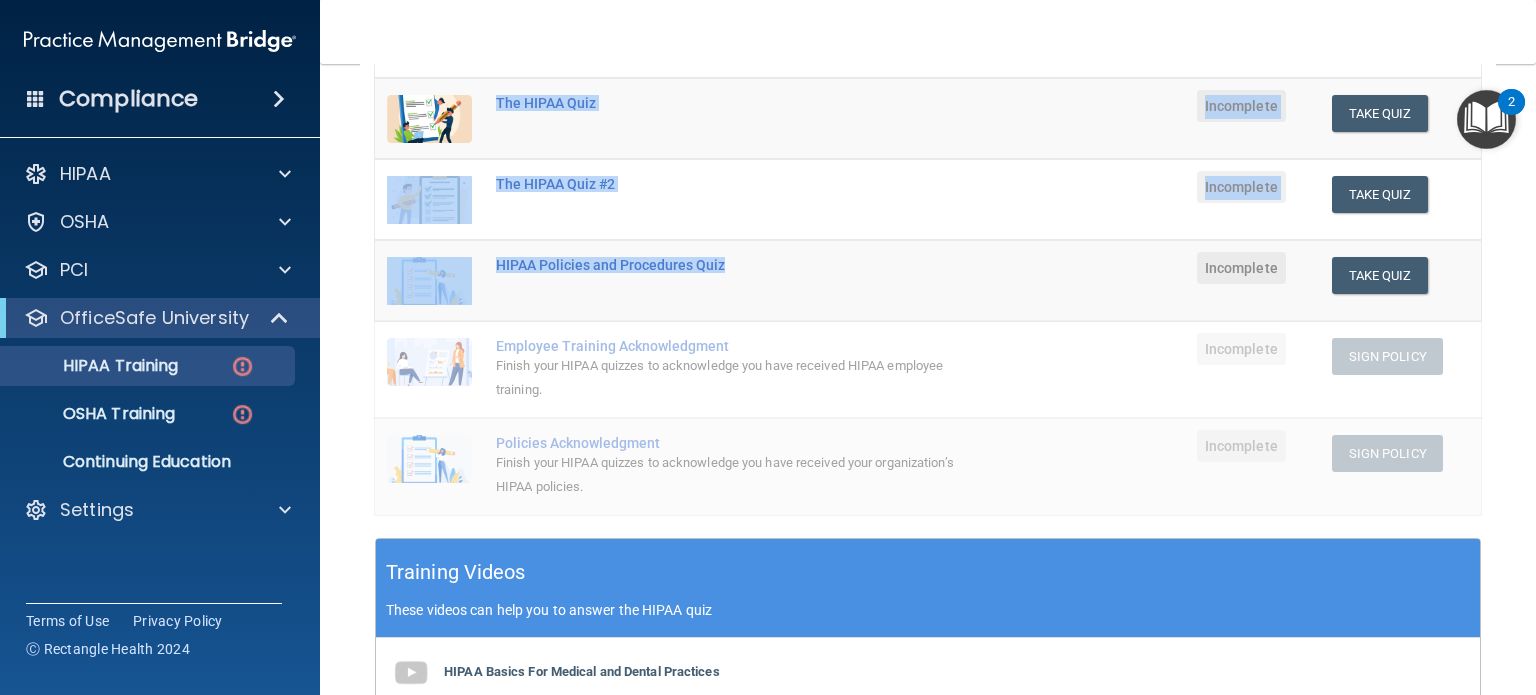 scroll, scrollTop: 275, scrollLeft: 0, axis: vertical 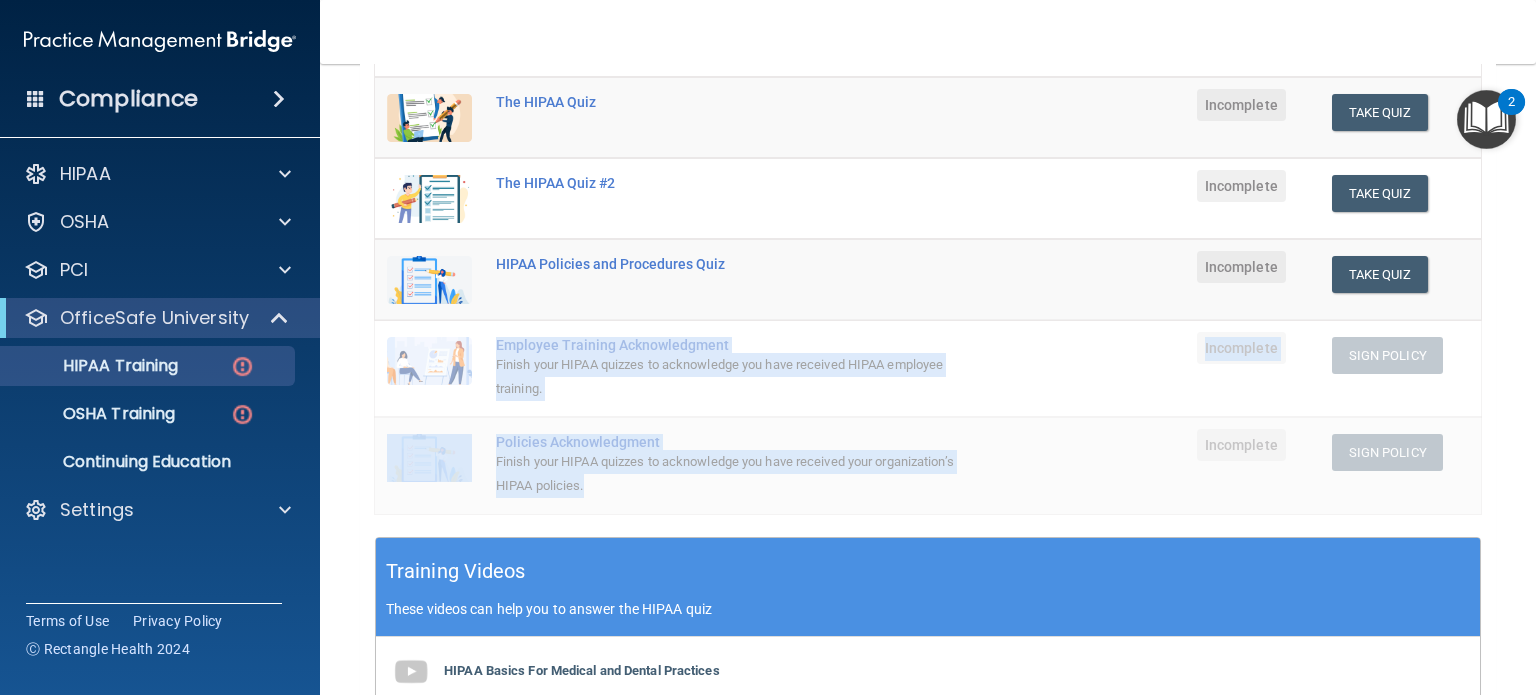 drag, startPoint x: 498, startPoint y: 337, endPoint x: 662, endPoint y: 483, distance: 219.57231 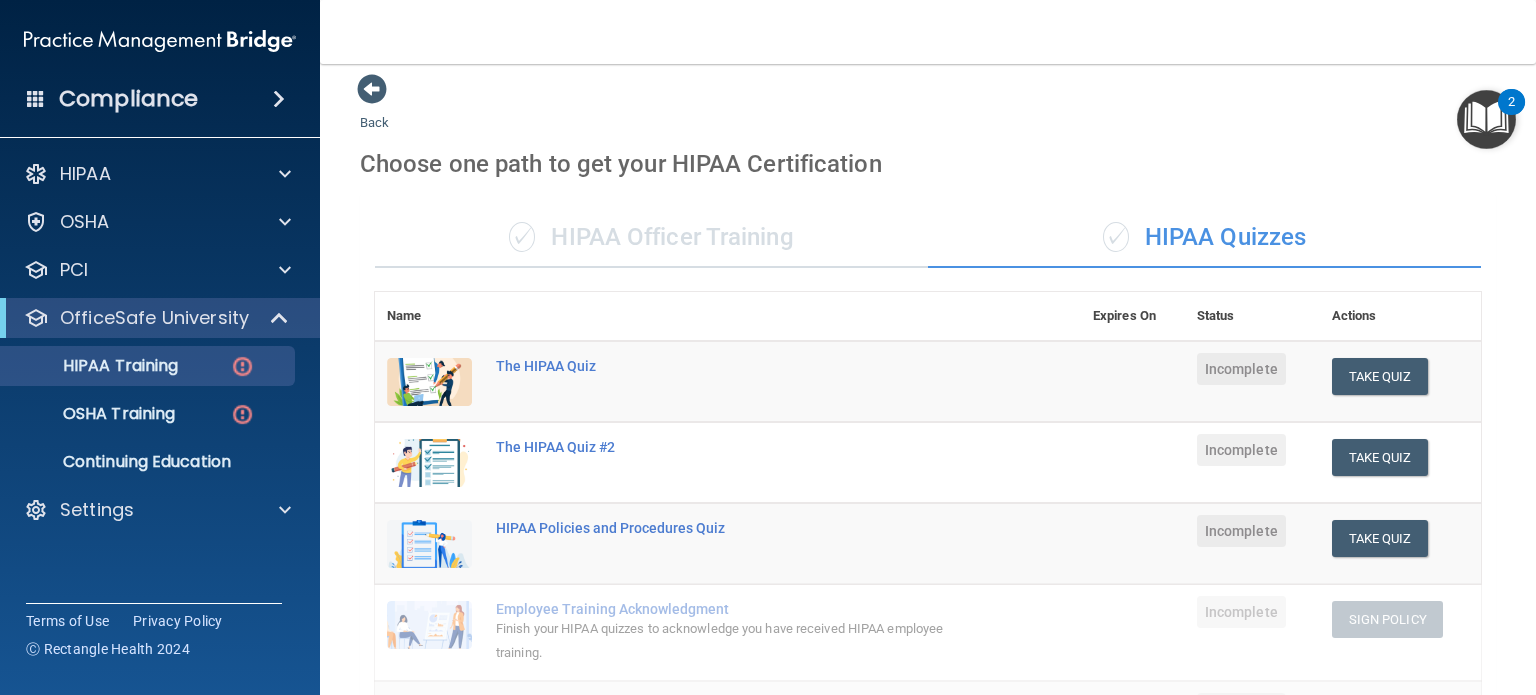 scroll, scrollTop: 0, scrollLeft: 0, axis: both 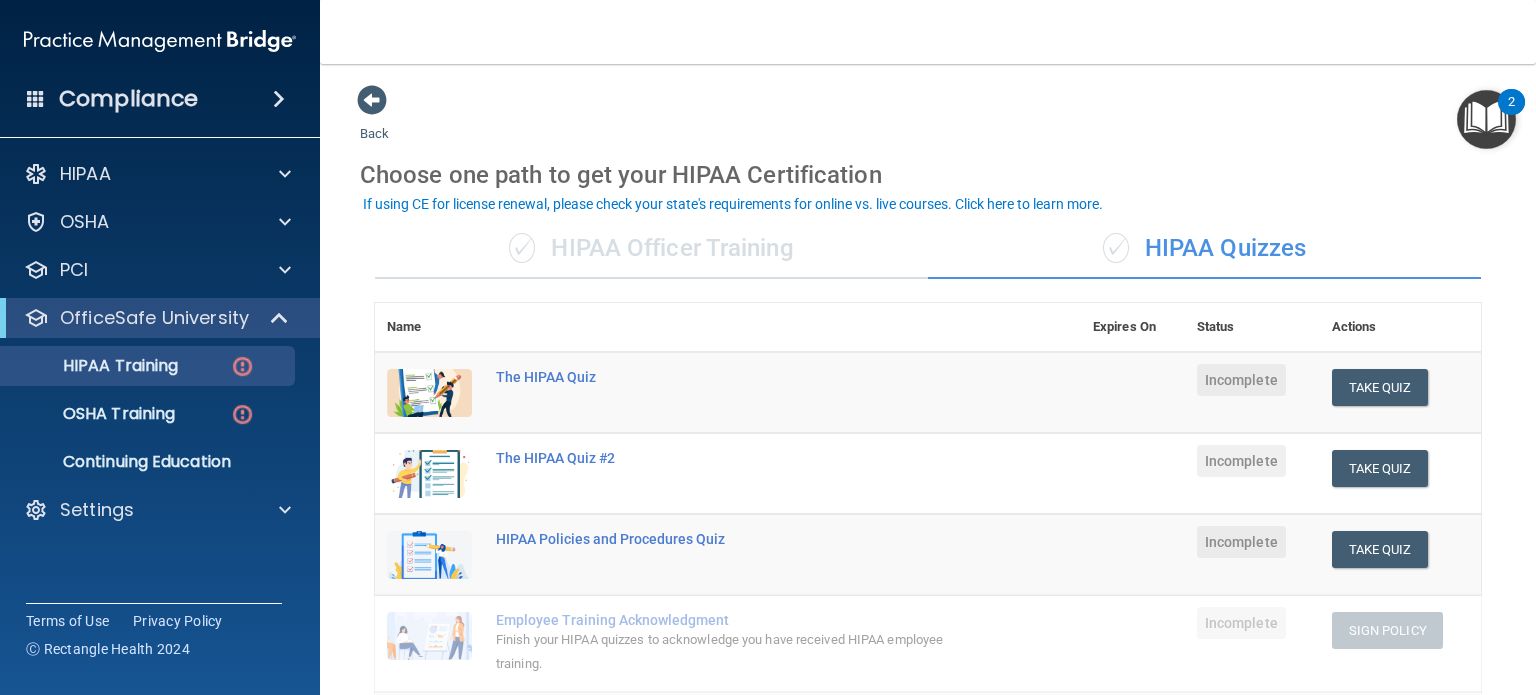 click on "✓   HIPAA Officer Training" at bounding box center (651, 249) 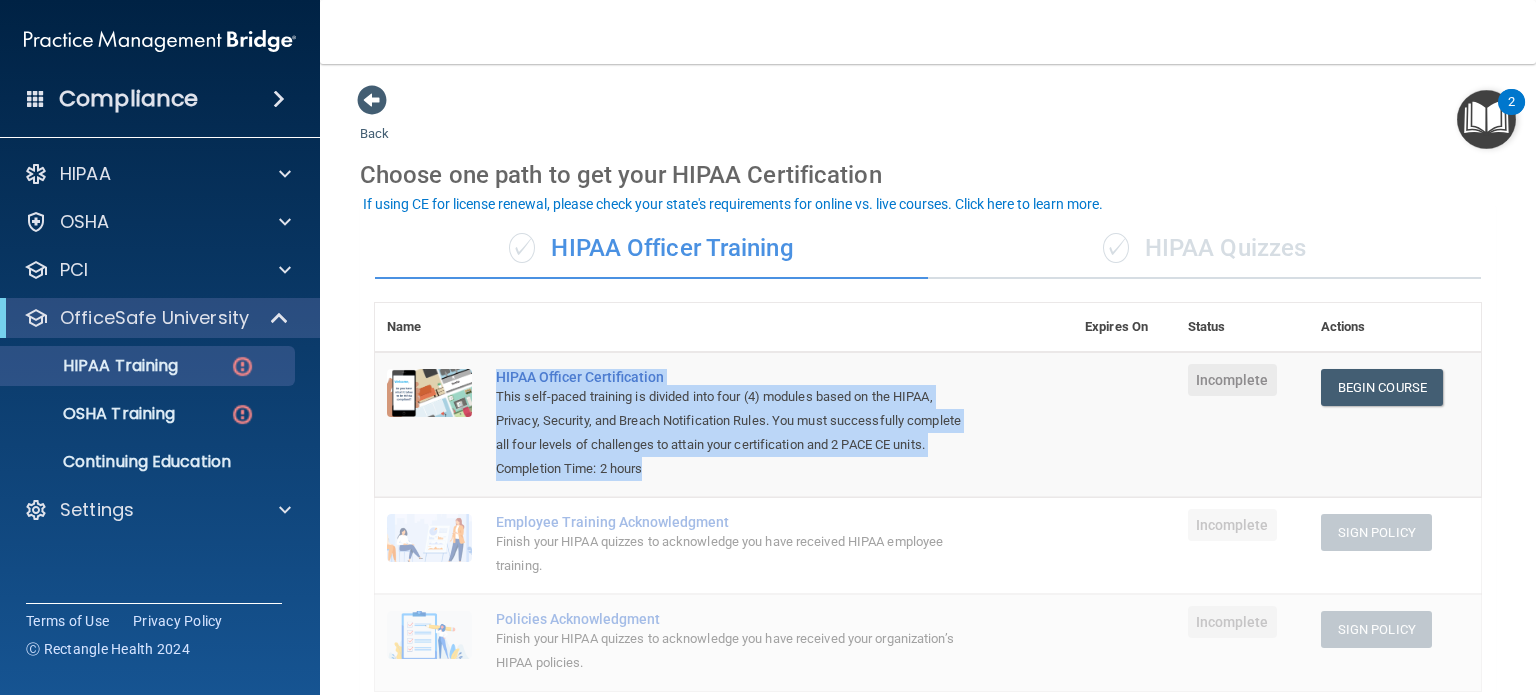 drag, startPoint x: 672, startPoint y: 486, endPoint x: 494, endPoint y: 375, distance: 209.77368 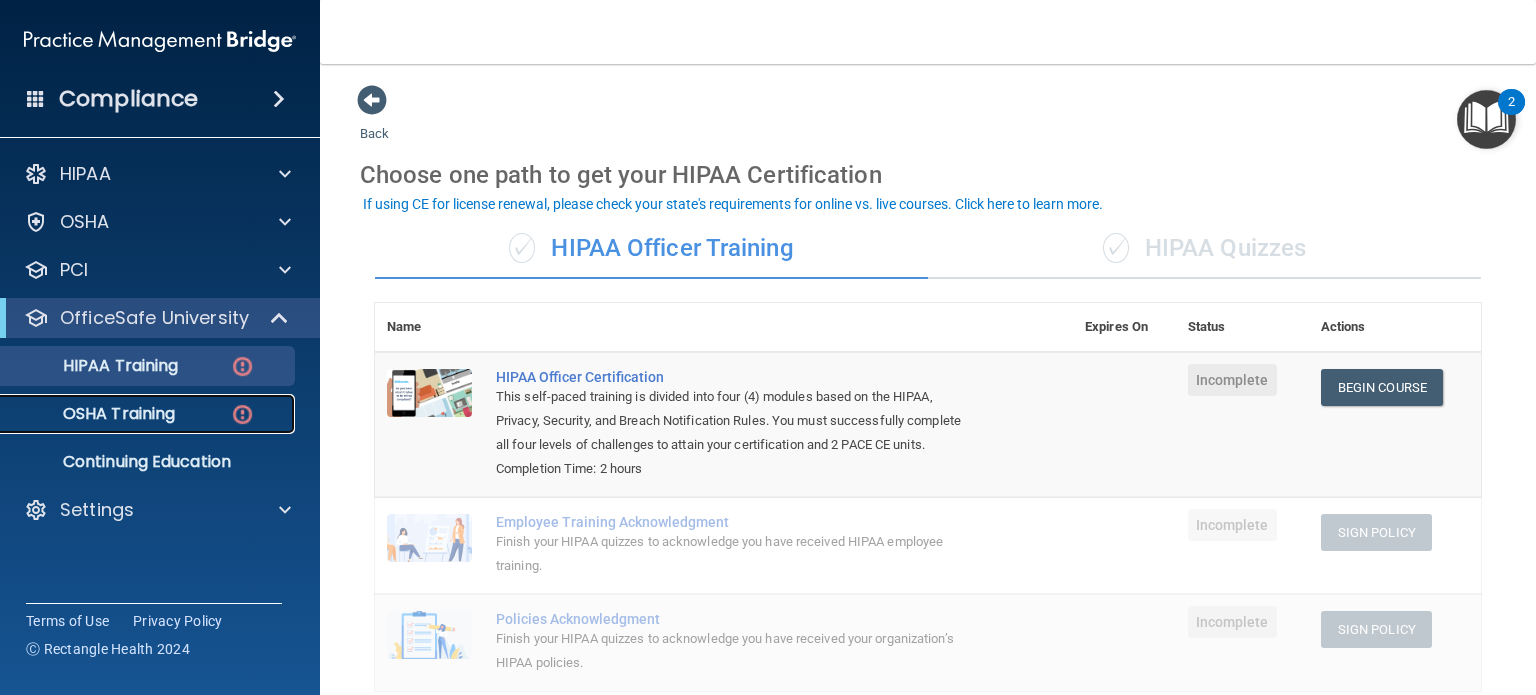 click on "OSHA Training" at bounding box center (94, 414) 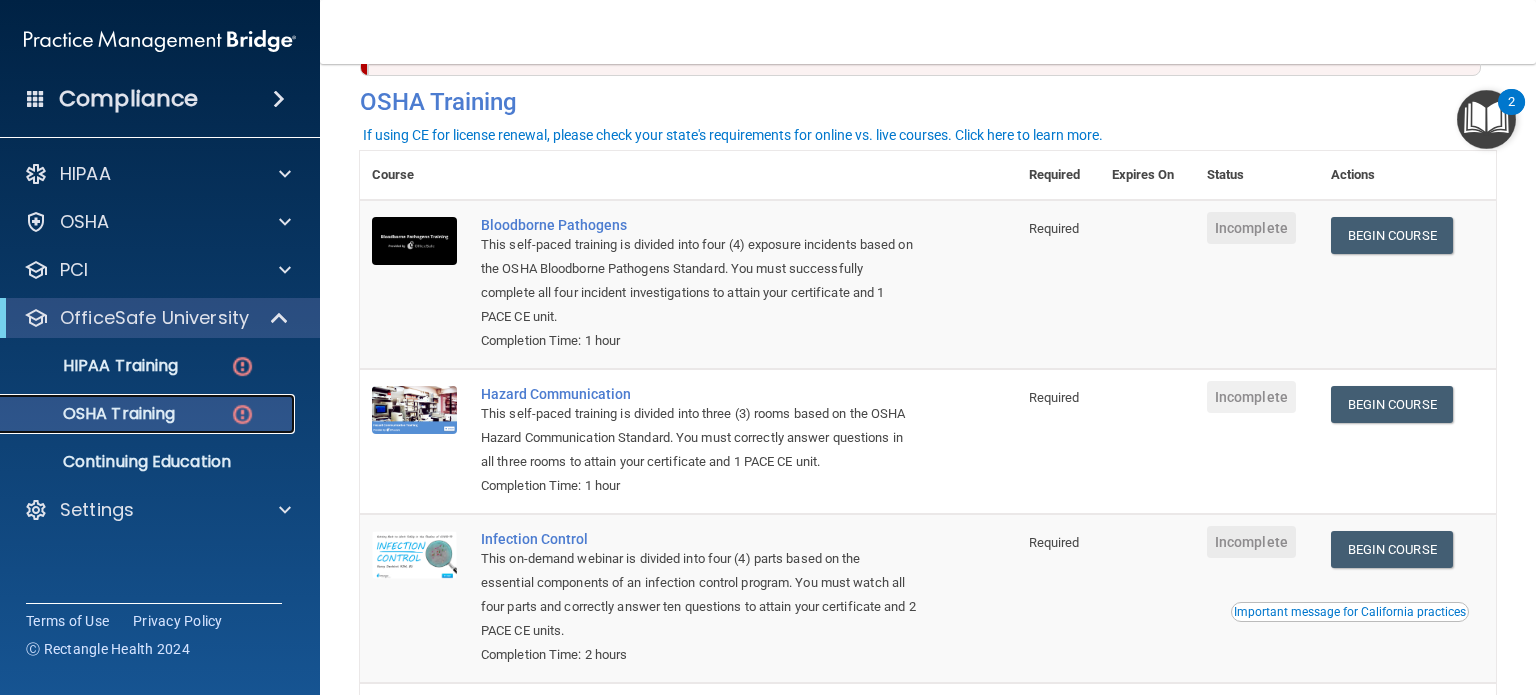 scroll, scrollTop: 82, scrollLeft: 0, axis: vertical 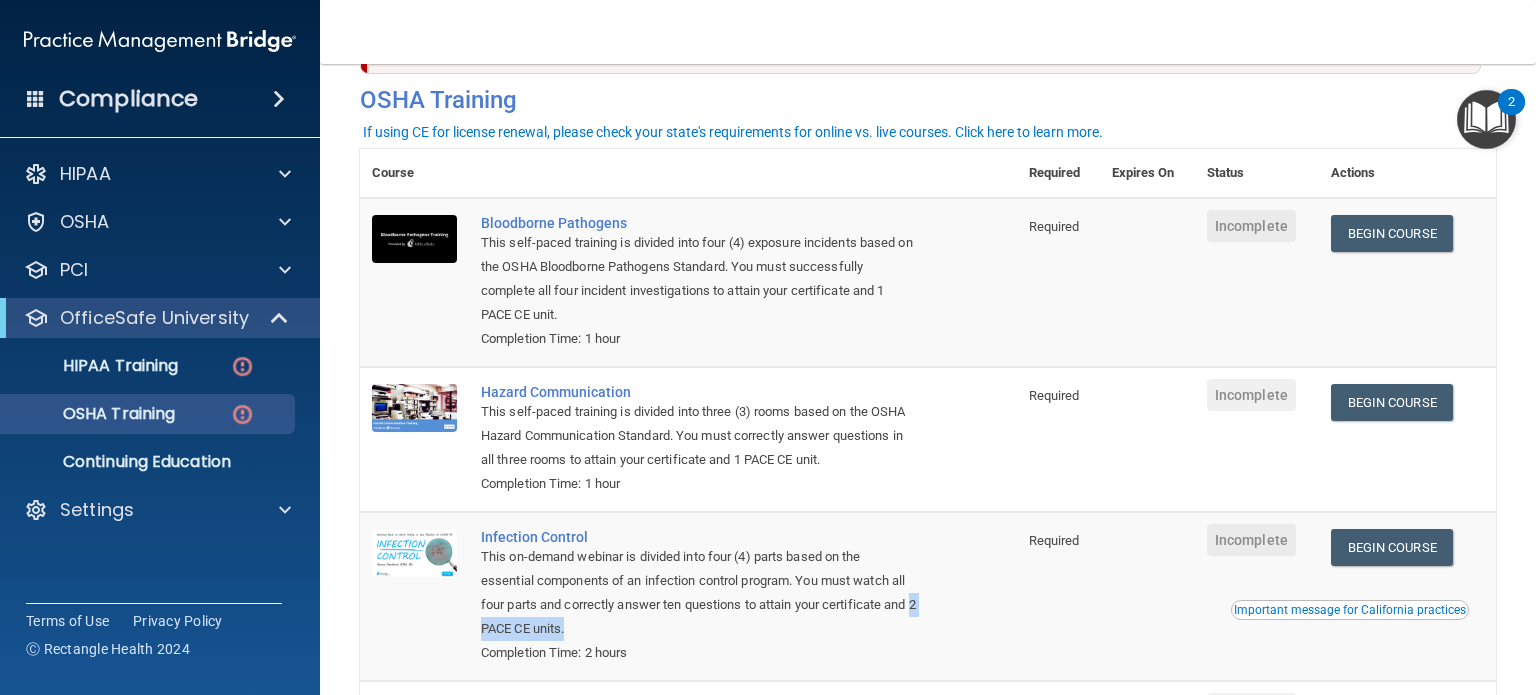 drag, startPoint x: 605, startPoint y: 631, endPoint x: 510, endPoint y: 628, distance: 95.047356 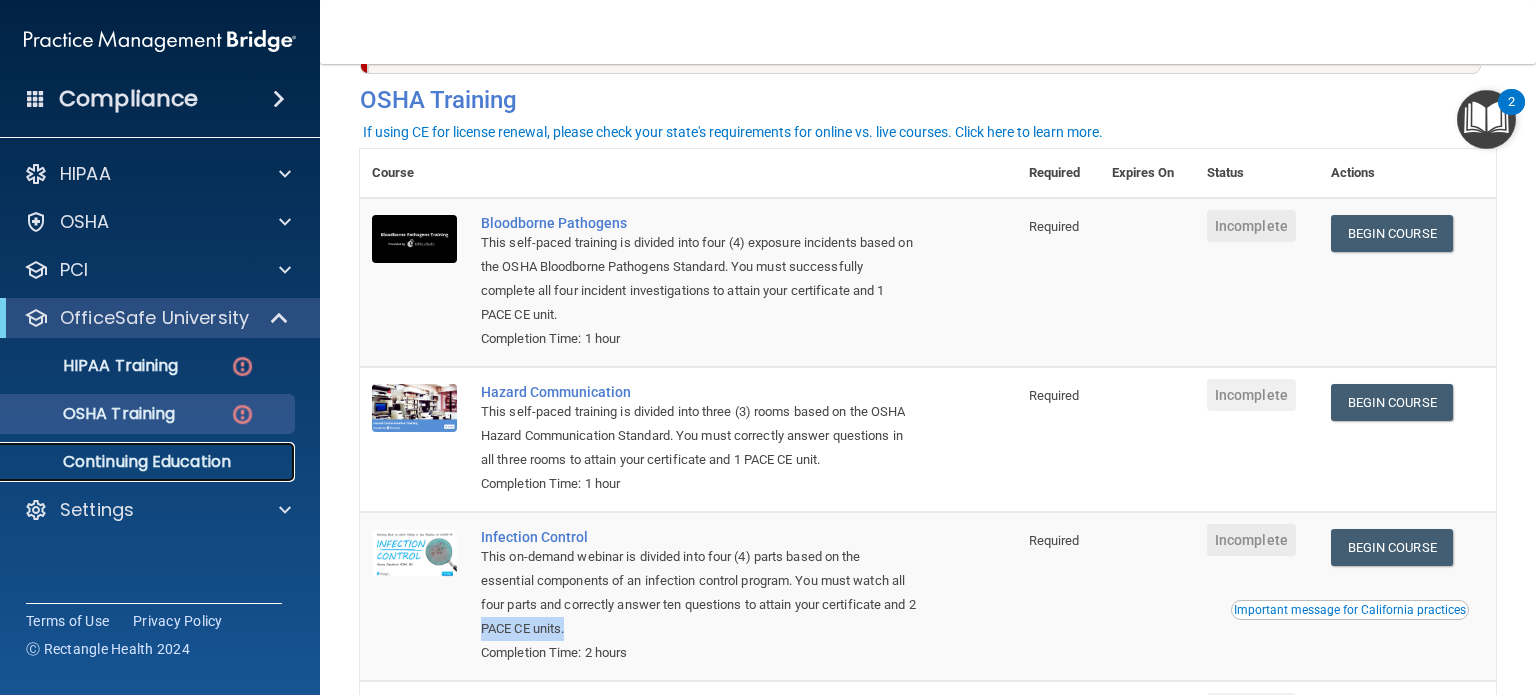 click on "Continuing Education" at bounding box center (149, 462) 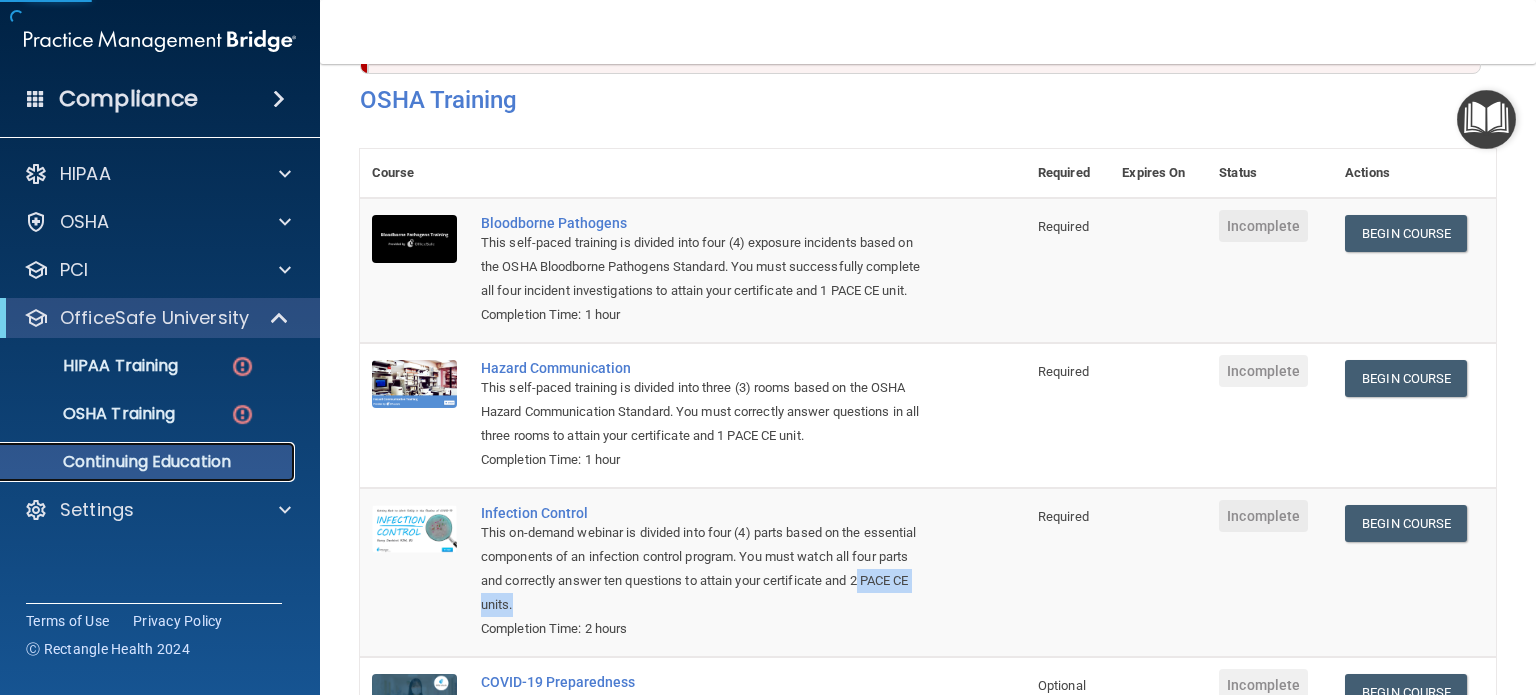 scroll, scrollTop: 0, scrollLeft: 0, axis: both 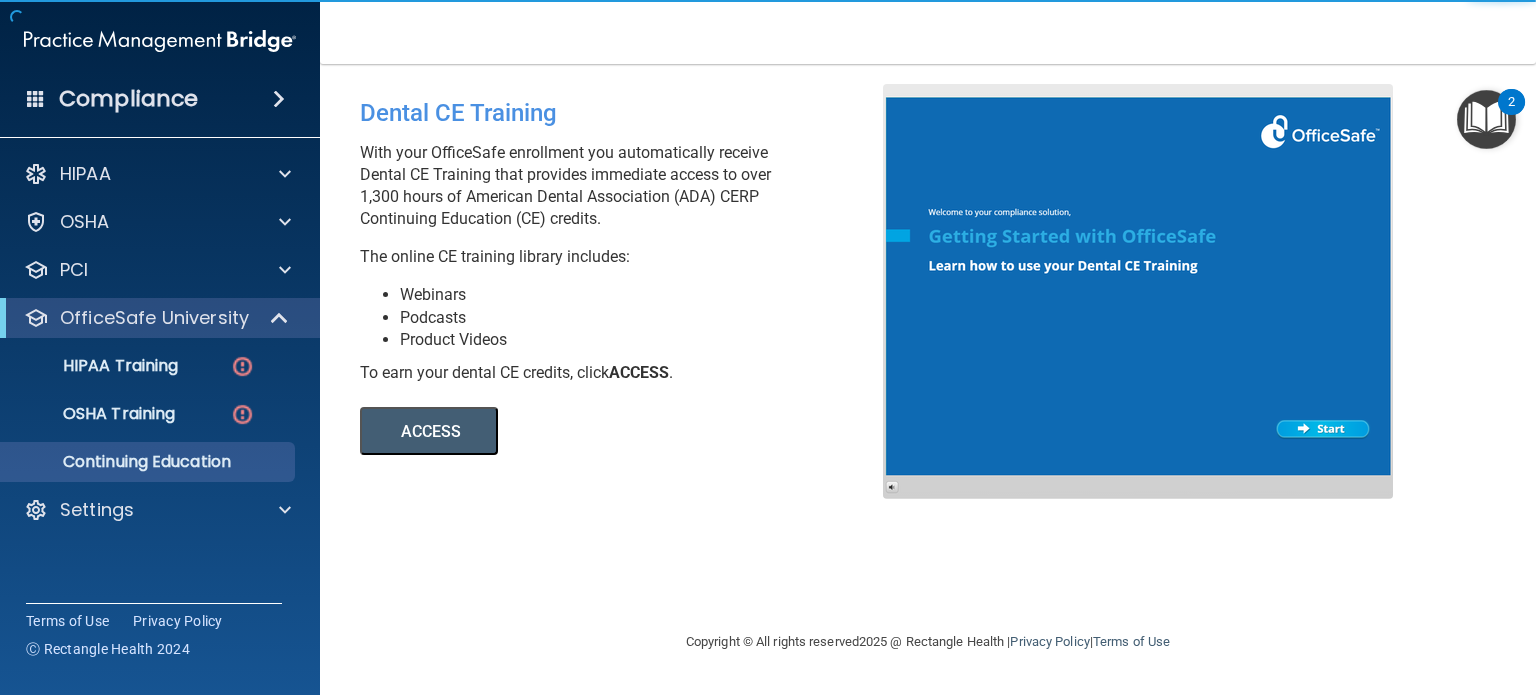 click on "ACCESS" at bounding box center (429, 431) 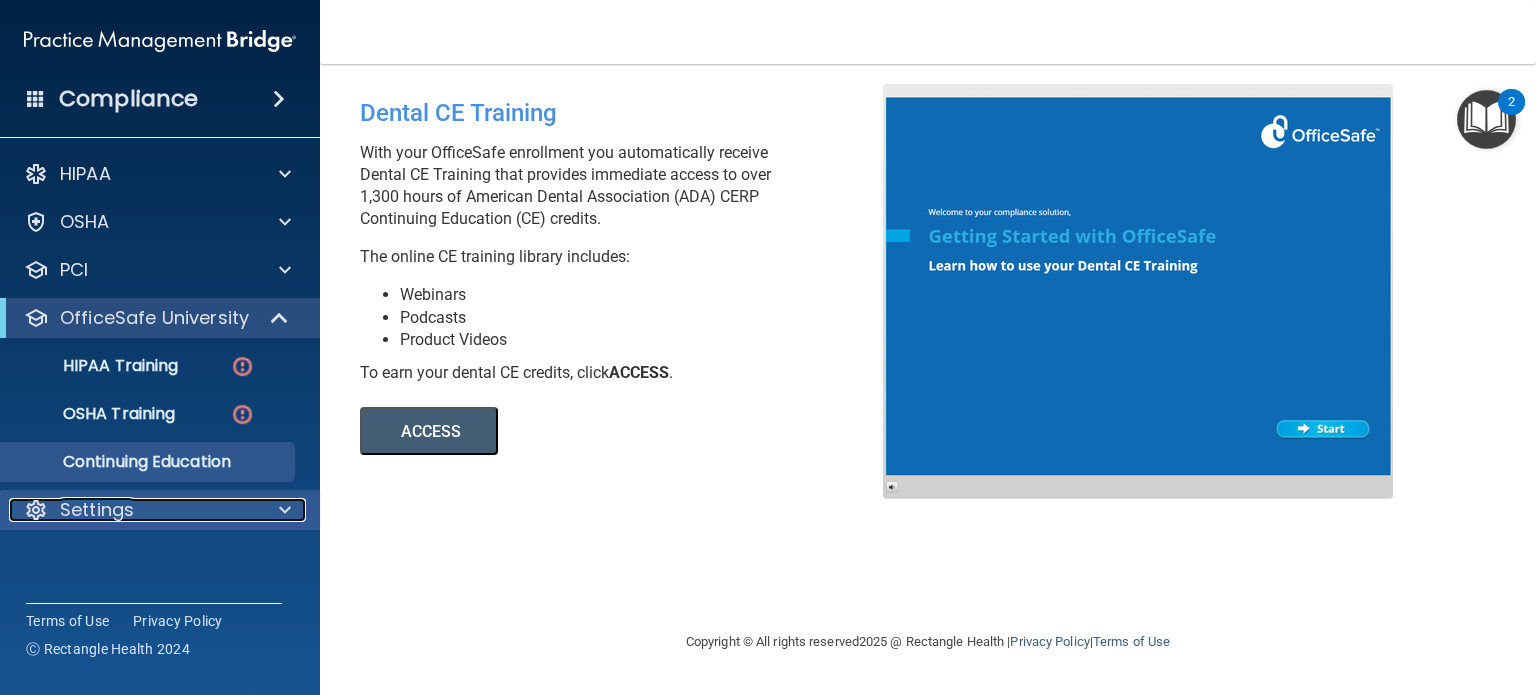 click on "Settings" at bounding box center (97, 510) 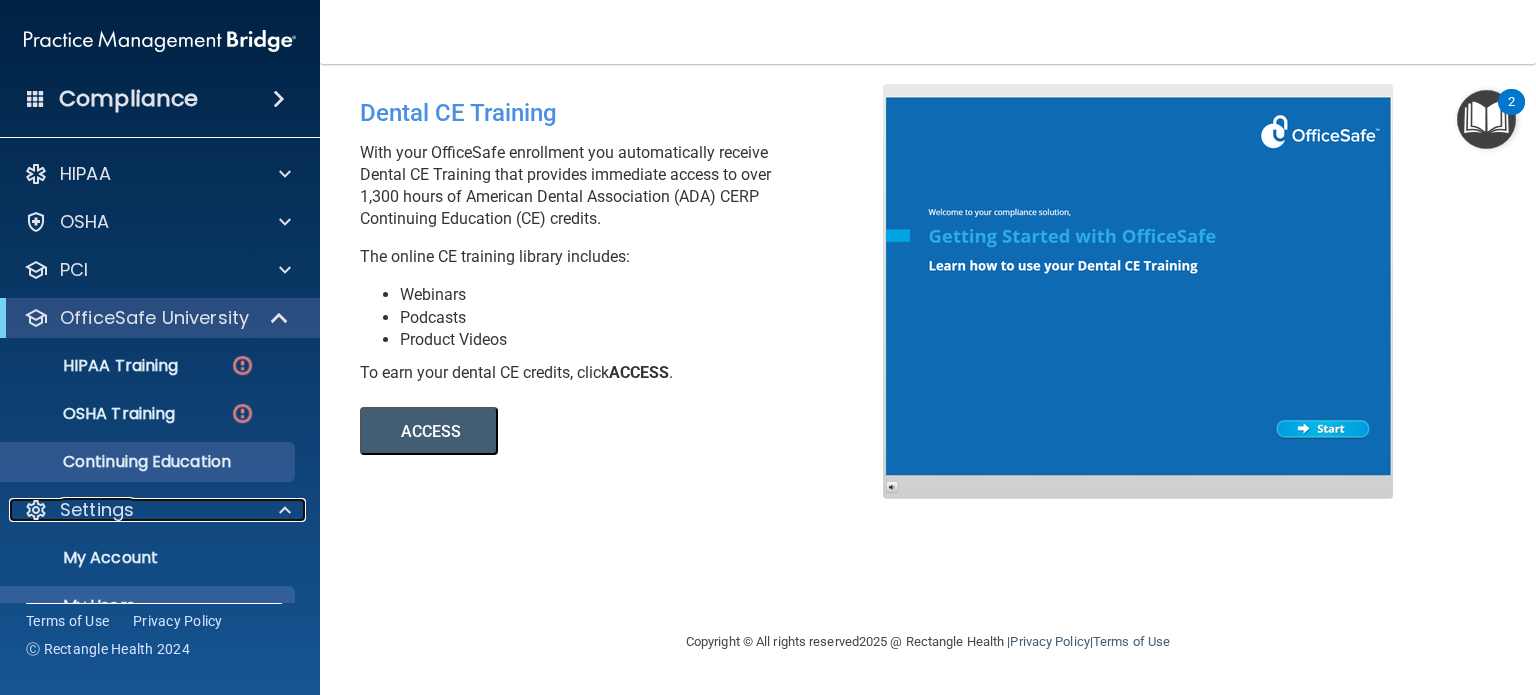 scroll, scrollTop: 134, scrollLeft: 0, axis: vertical 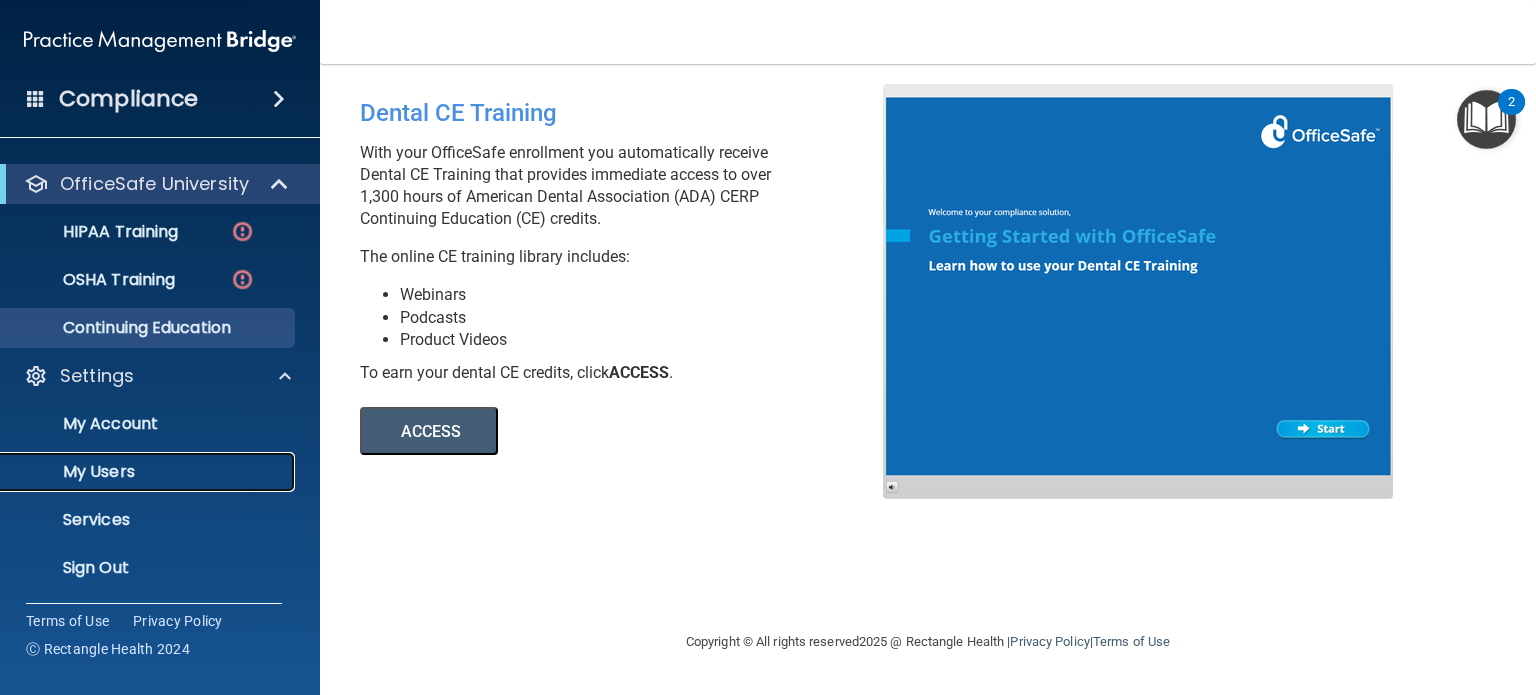 click on "My Users" at bounding box center (149, 472) 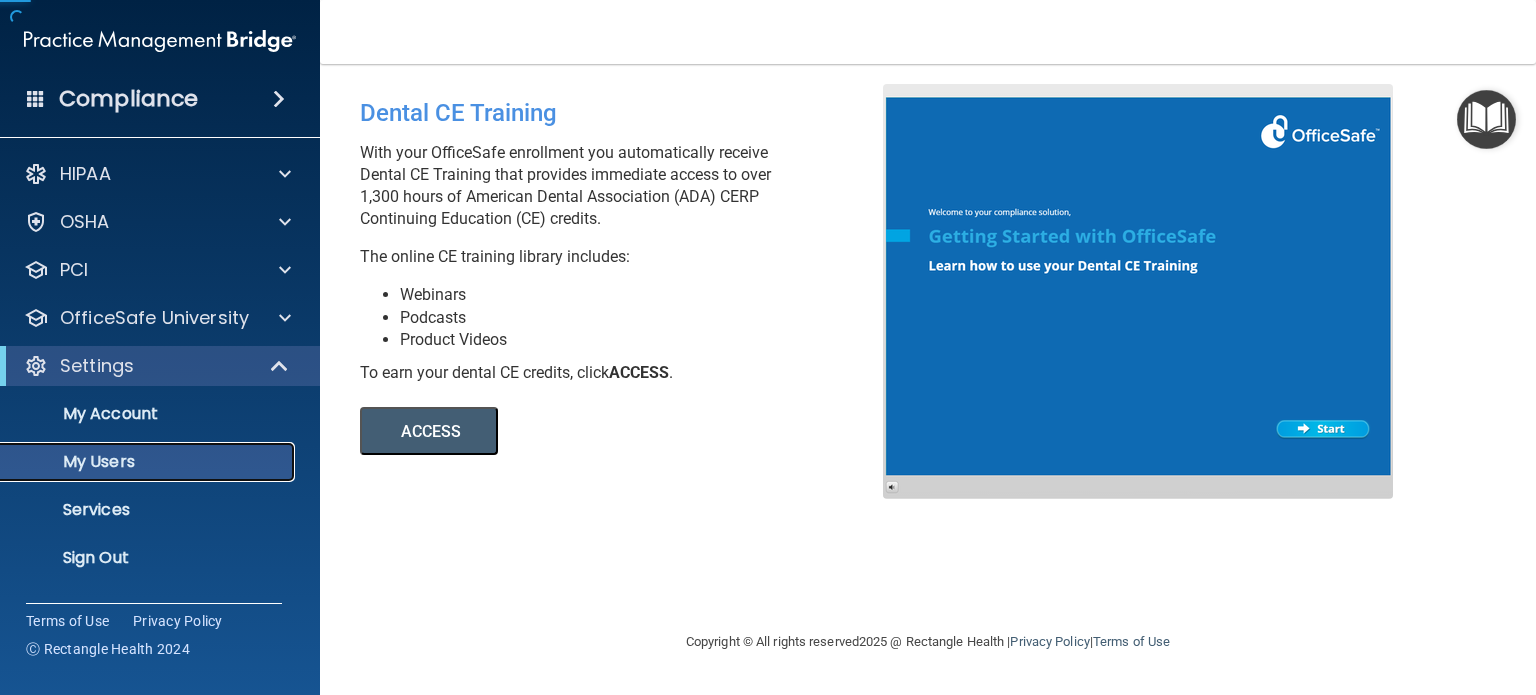 scroll, scrollTop: 0, scrollLeft: 0, axis: both 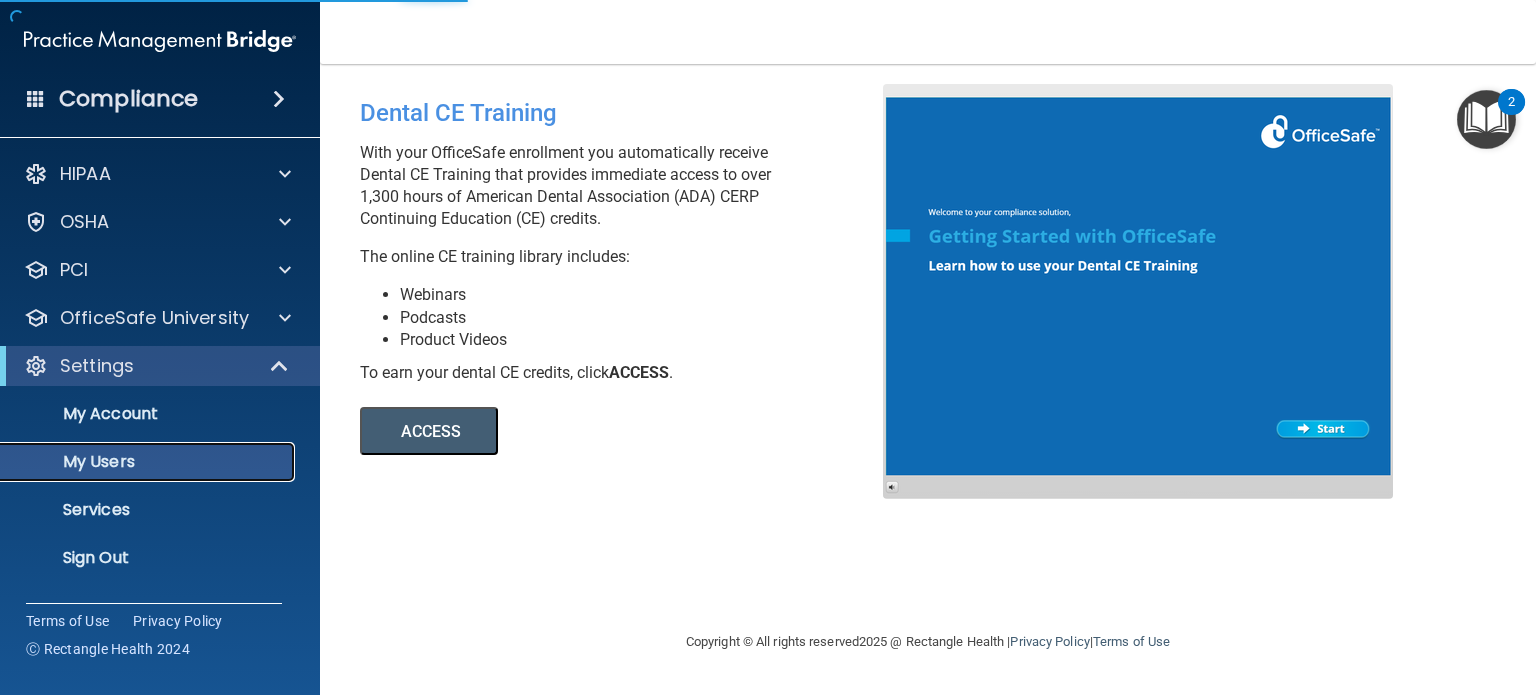 select on "20" 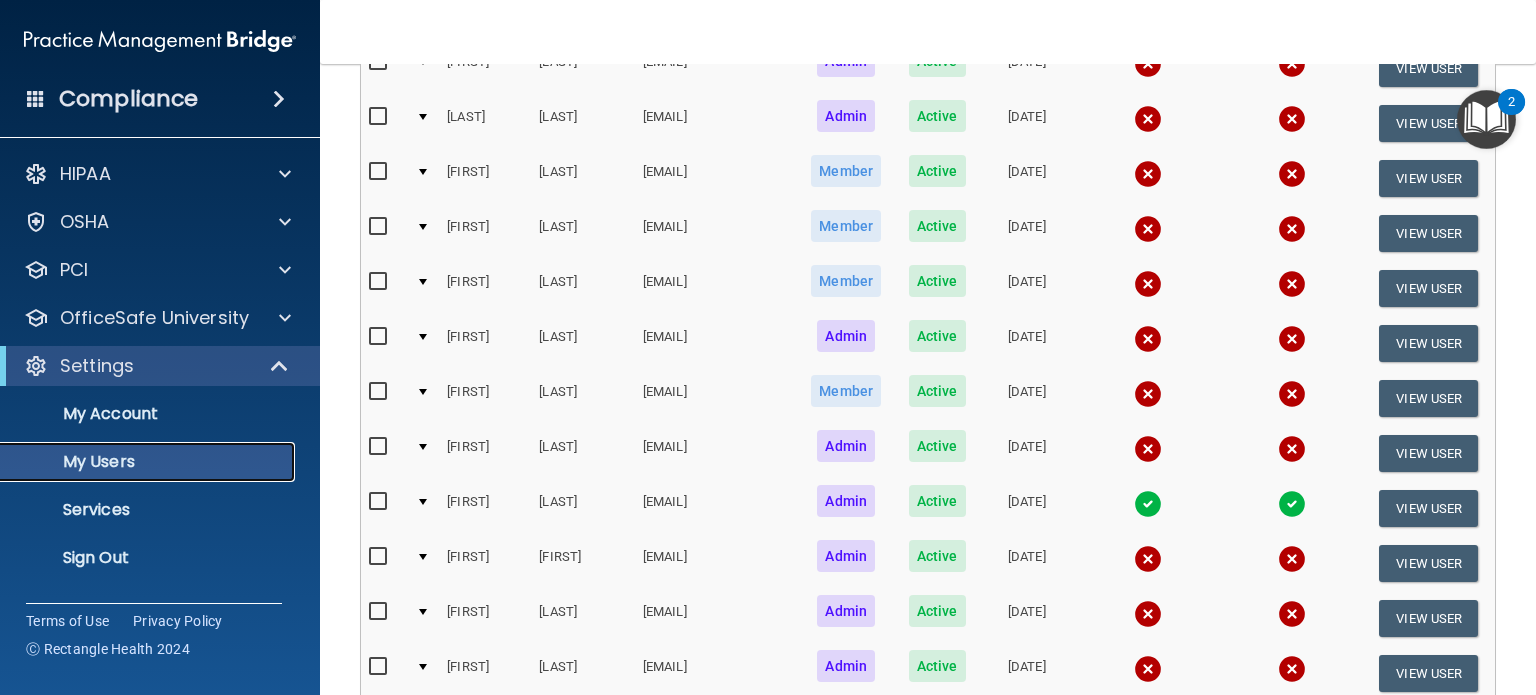 scroll, scrollTop: 344, scrollLeft: 0, axis: vertical 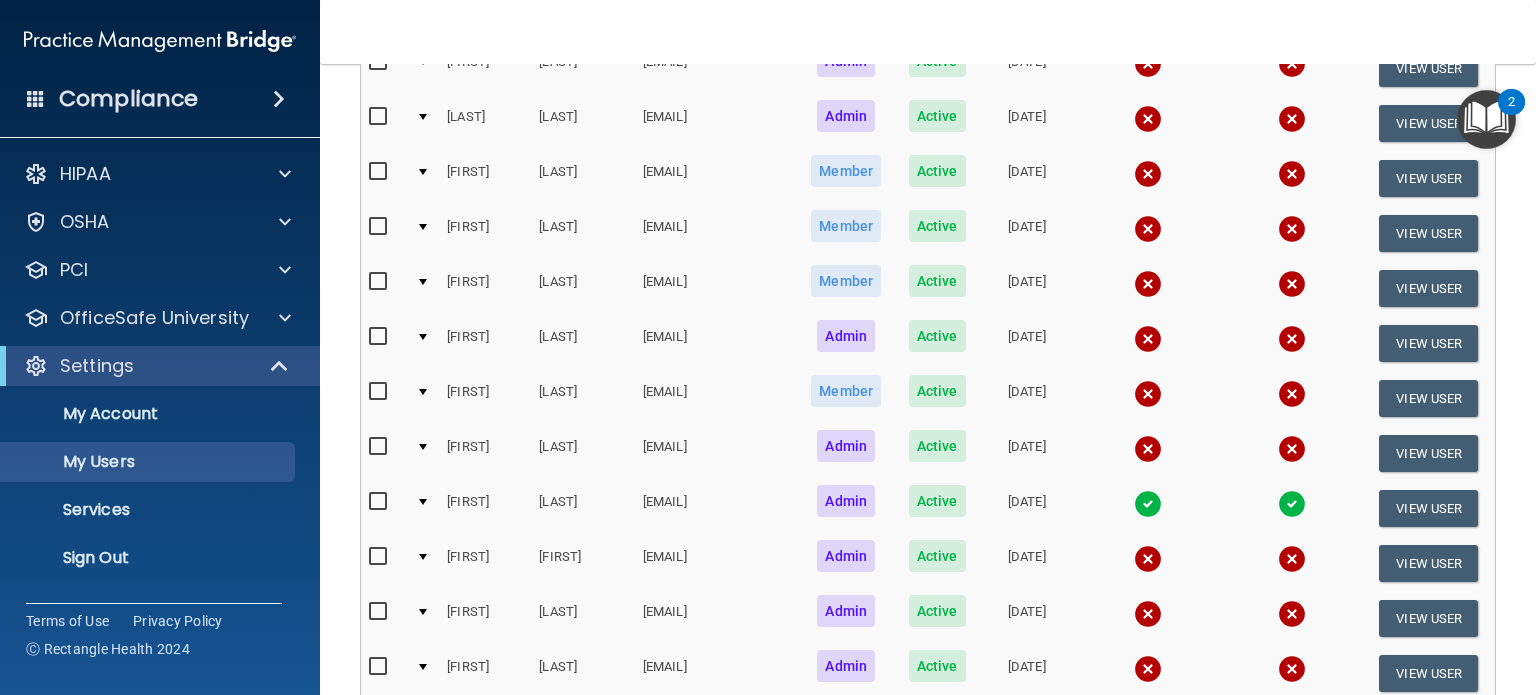 click at bounding box center [1148, 504] 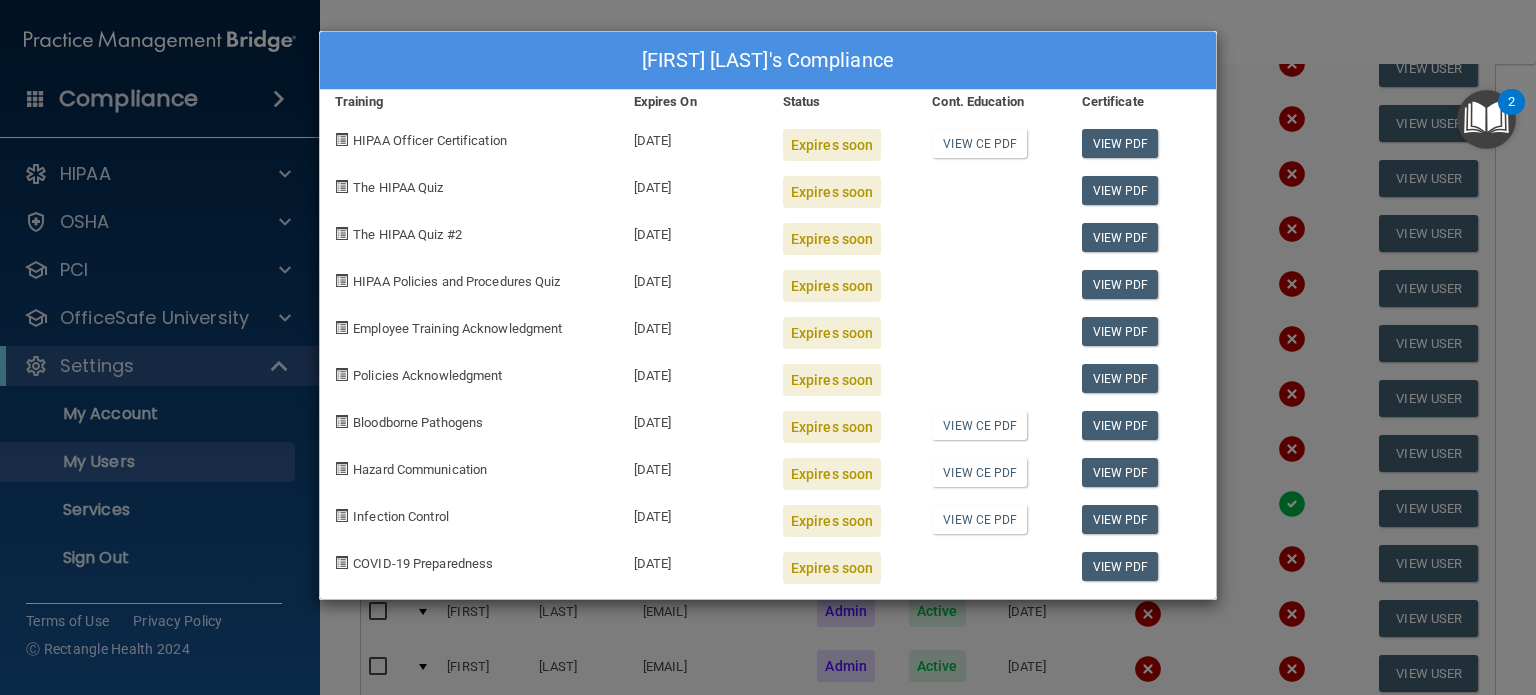 click on "Cole Charlesworth's Compliance      Training   Expires On   Status   Cont. Education   Certificate         HIPAA Officer Certification      08/08/2025       Expires soon        View CE PDF       View PDF         The HIPAA Quiz      08/08/2025       Expires soon              View PDF         The HIPAA Quiz #2      08/08/2025       Expires soon              View PDF         HIPAA Policies and Procedures Quiz      08/08/2025       Expires soon              View PDF         Employee Training Acknowledgment      08/08/2025       Expires soon              View PDF         Policies Acknowledgment      08/08/2025       Expires soon              View PDF         Bloodborne Pathogens      08/08/2025       Expires soon        View CE PDF       View PDF         Hazard Communication      08/08/2025       Expires soon        View CE PDF       View PDF         Infection Control      08/08/2025       Expires soon        View CE PDF       View PDF         COVID-19 Preparedness      08/08/2025       Expires soon" at bounding box center [768, 347] 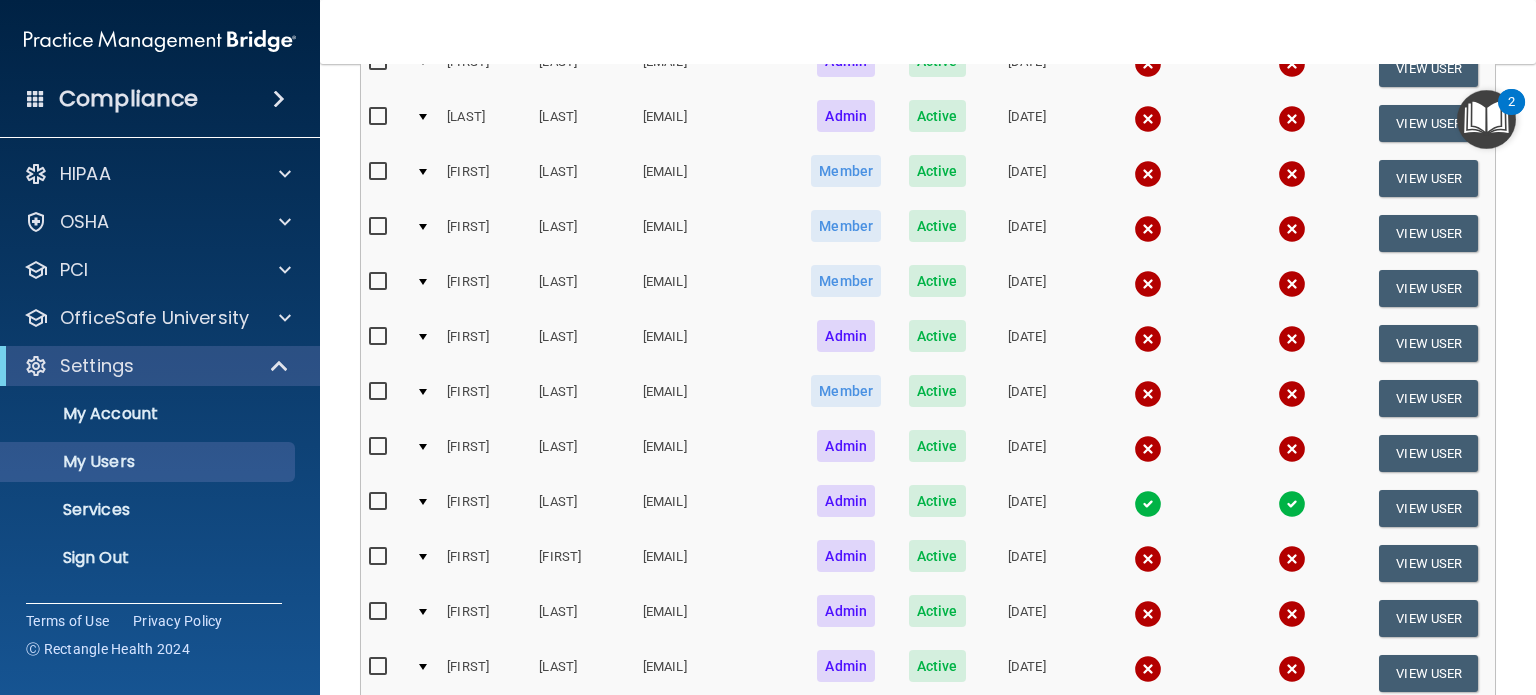 click at bounding box center [1148, 174] 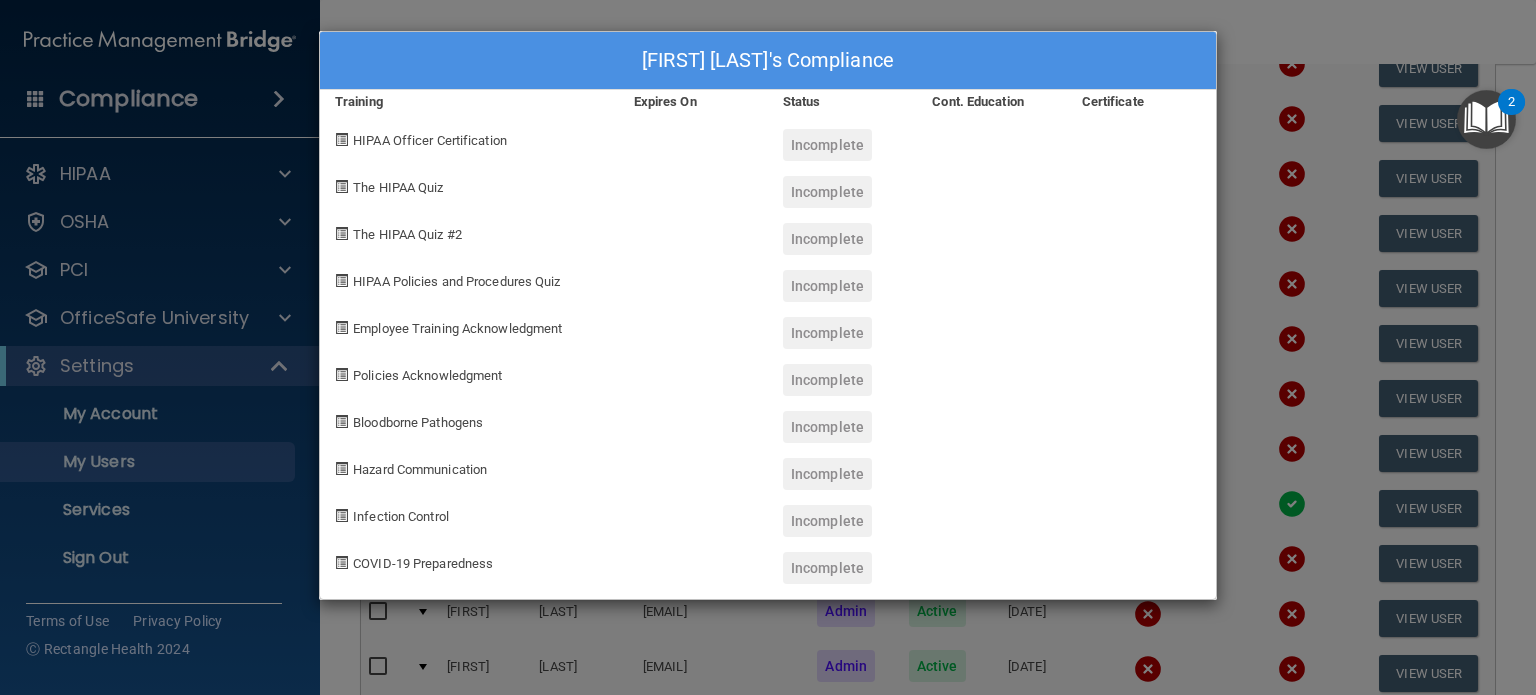 drag, startPoint x: 1256, startPoint y: 151, endPoint x: 1252, endPoint y: 141, distance: 10.770329 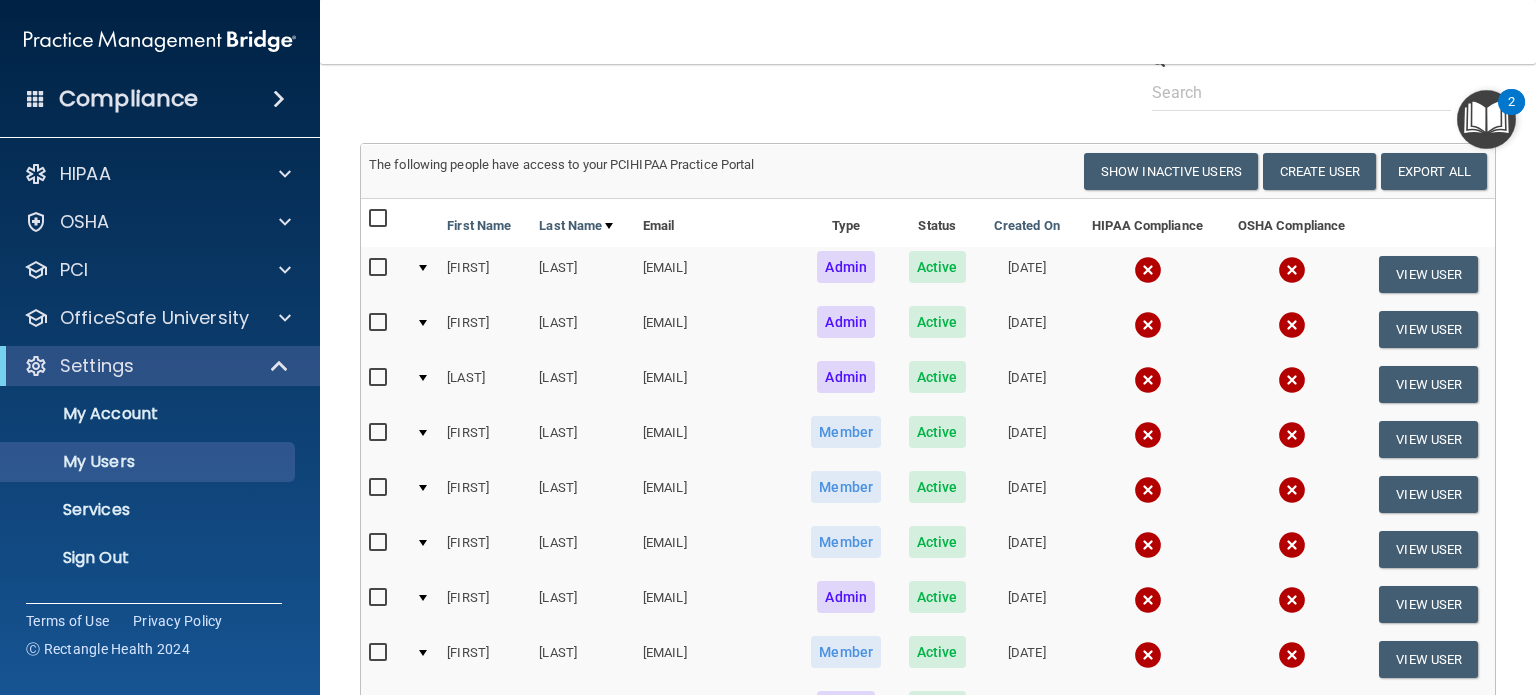 scroll, scrollTop: 80, scrollLeft: 0, axis: vertical 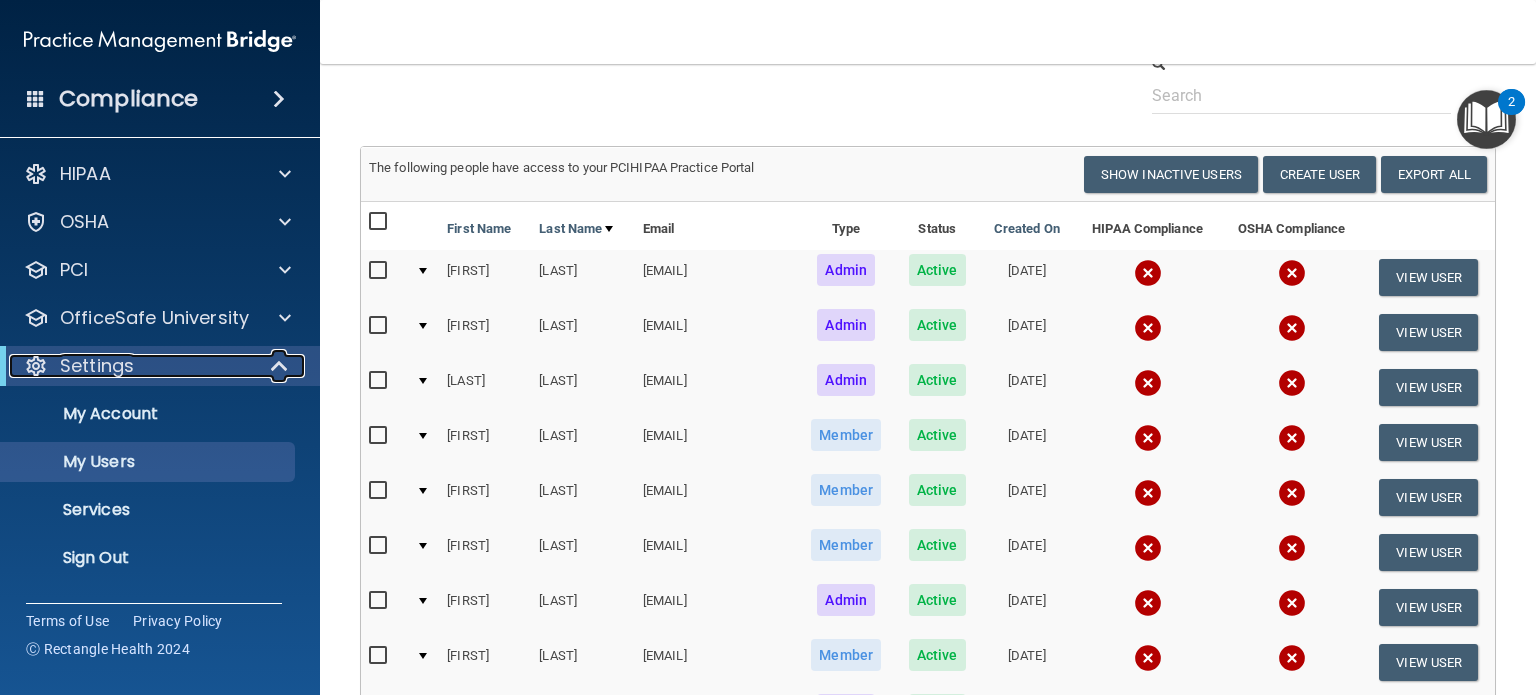 click on "Settings" at bounding box center [97, 366] 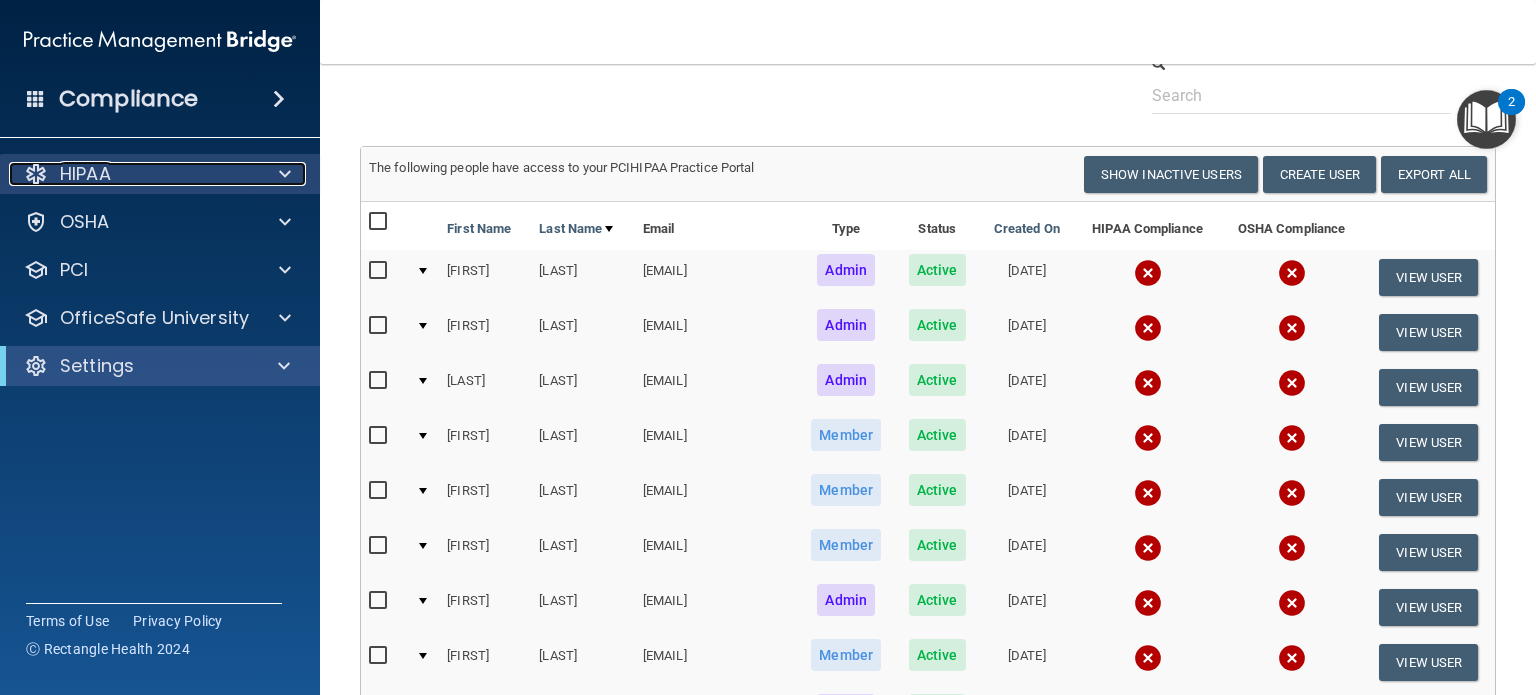 click on "HIPAA" at bounding box center (133, 174) 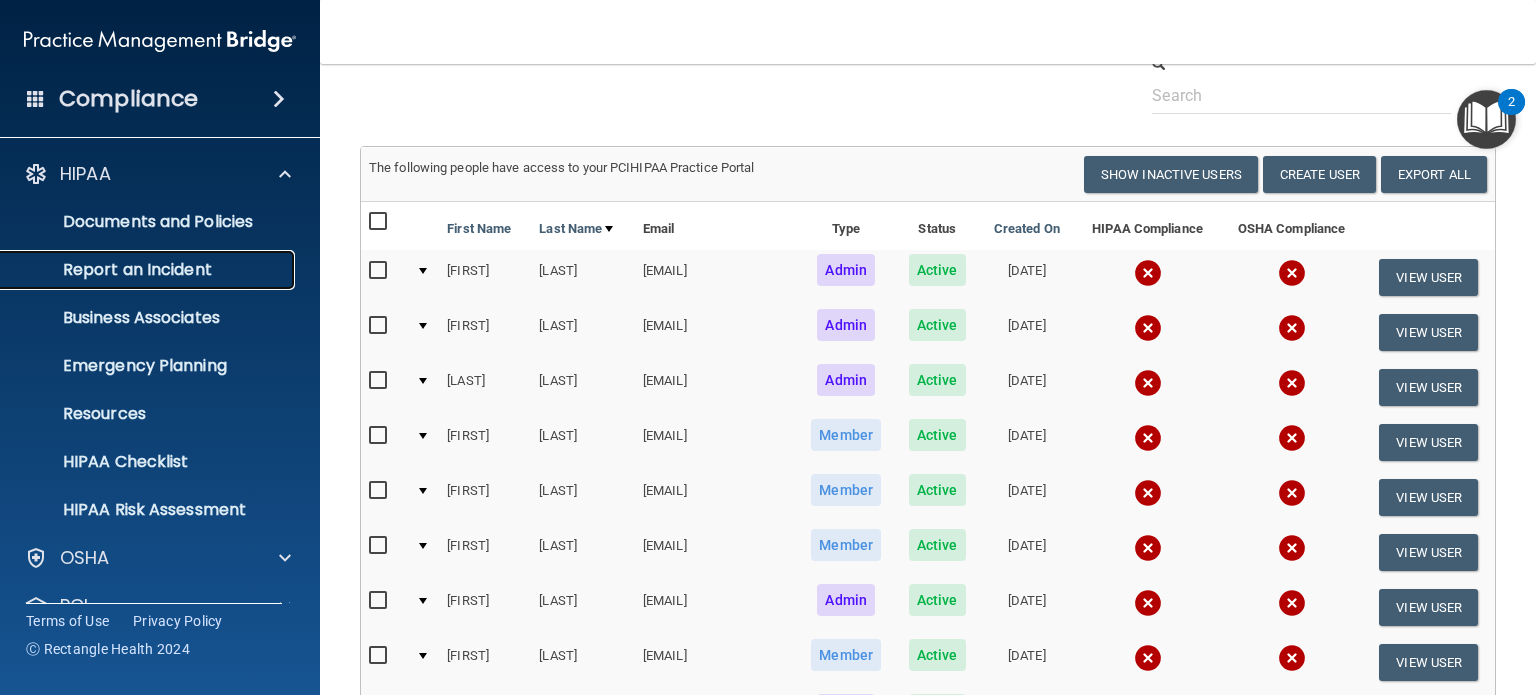 click on "Report an Incident" at bounding box center [149, 270] 